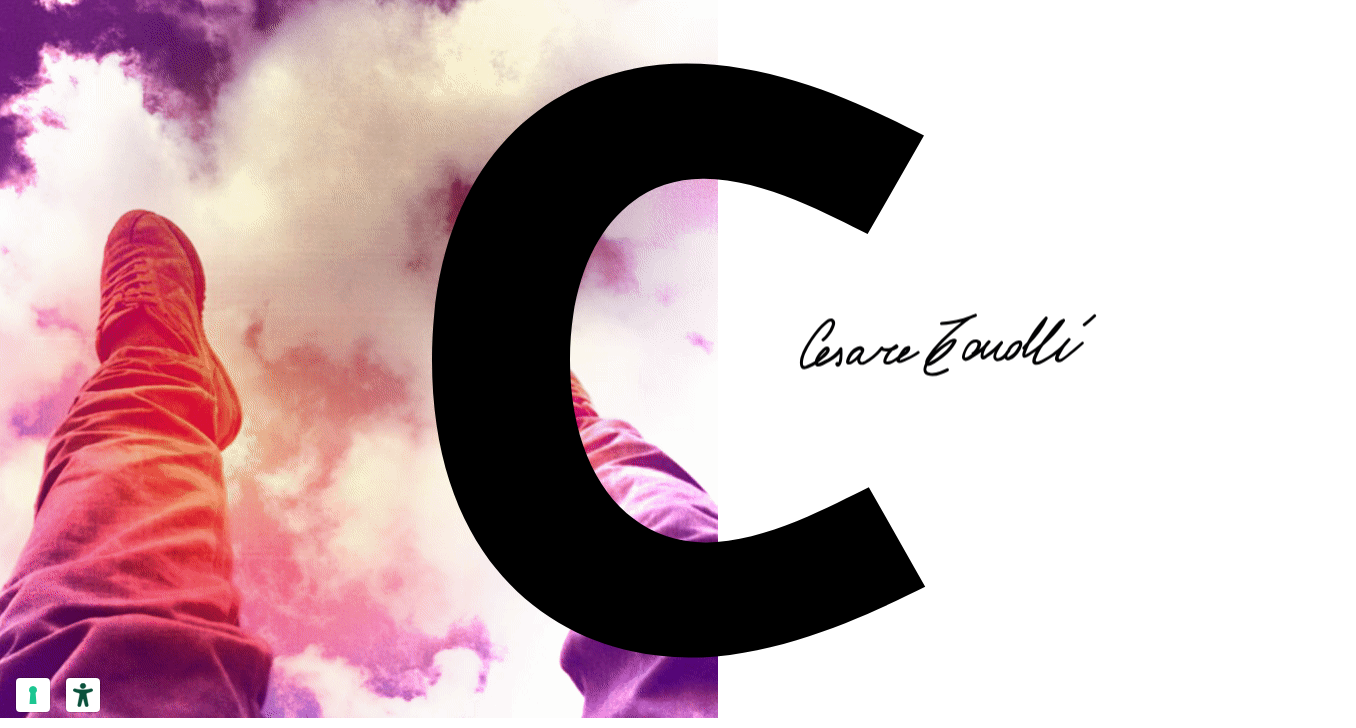 scroll, scrollTop: 315, scrollLeft: 0, axis: vertical 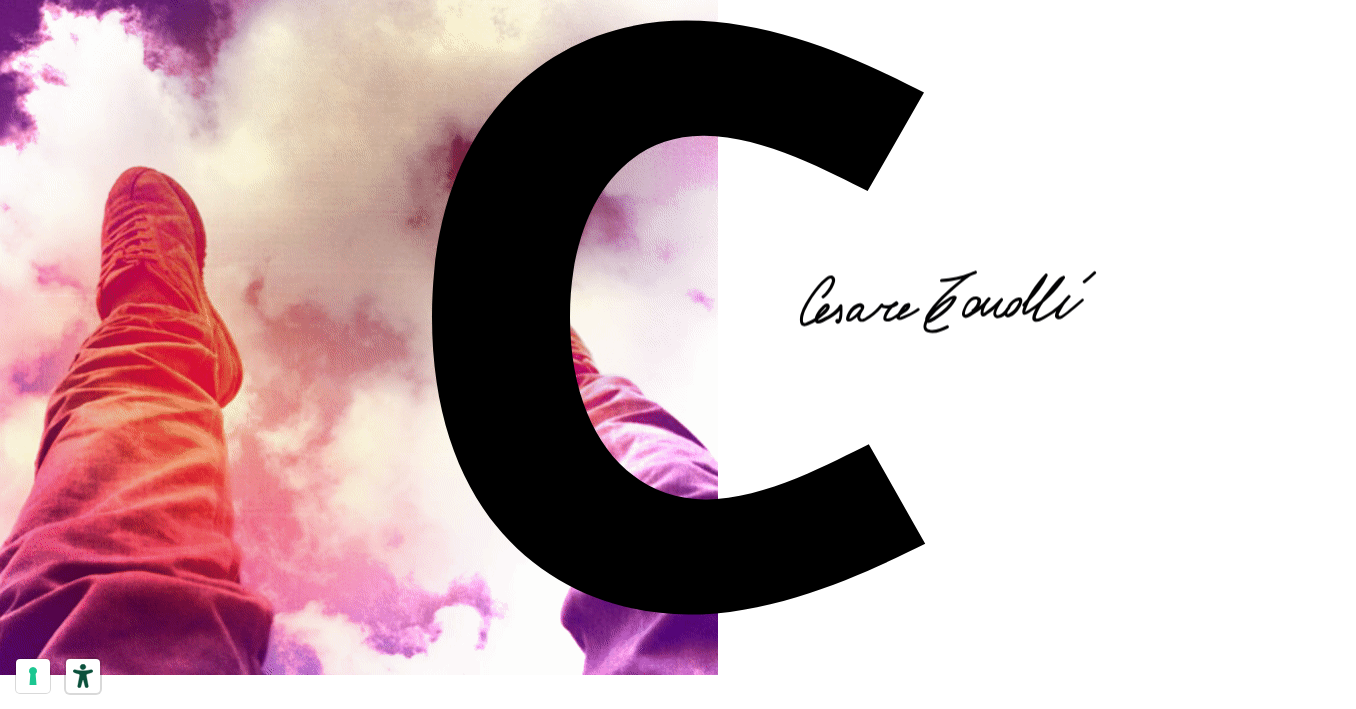 click 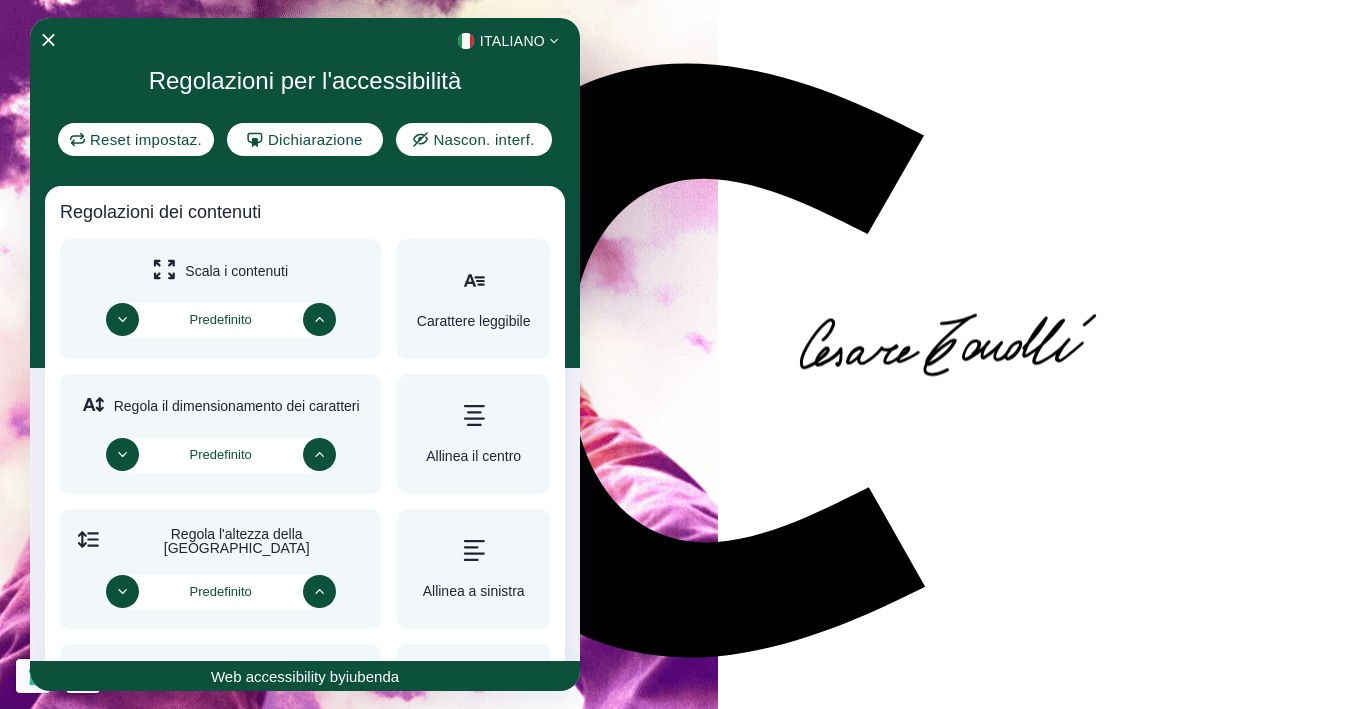 scroll, scrollTop: 0, scrollLeft: 0, axis: both 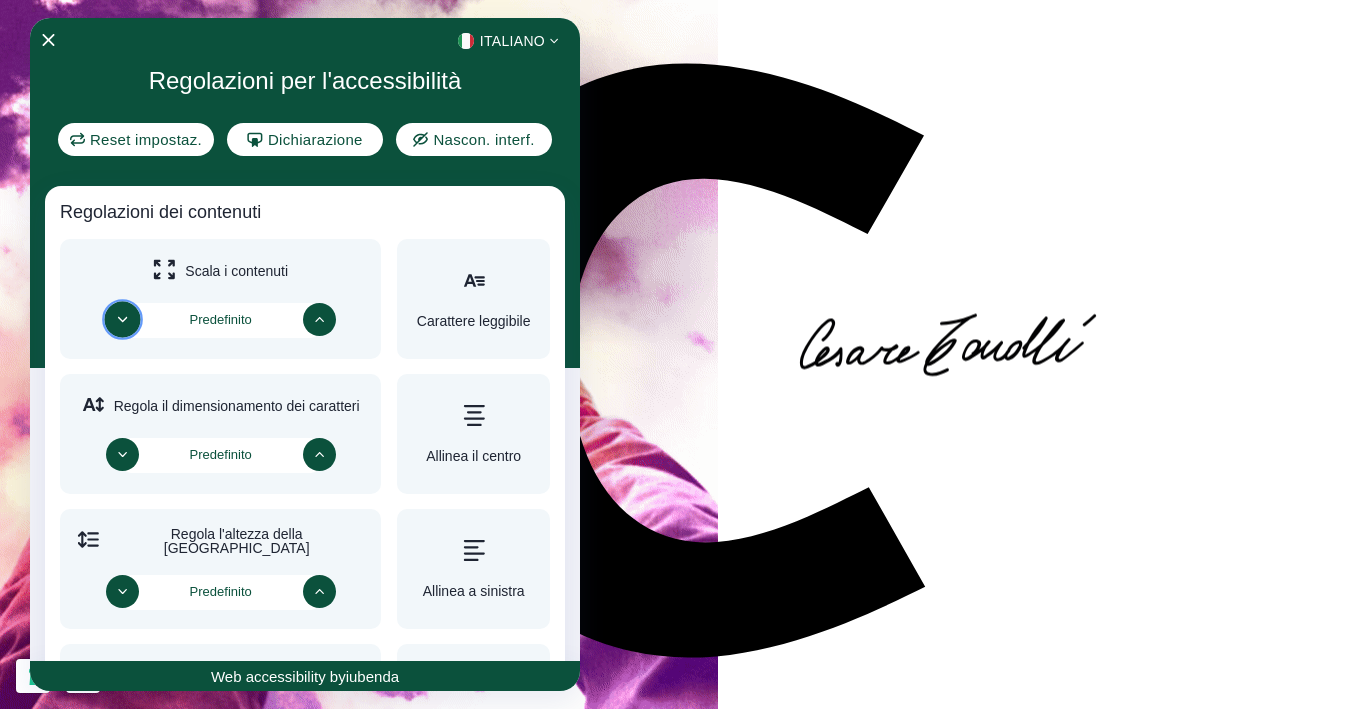 click at bounding box center [122, 319] 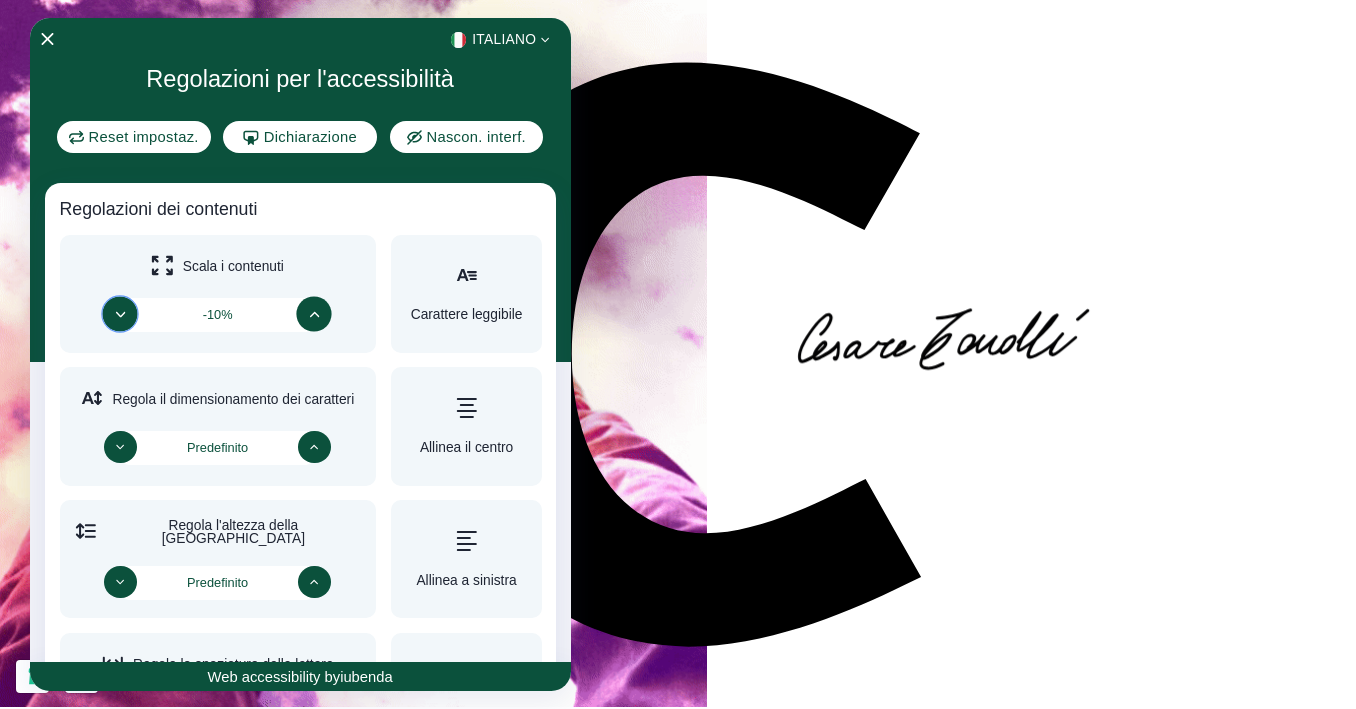 click at bounding box center (314, 314) 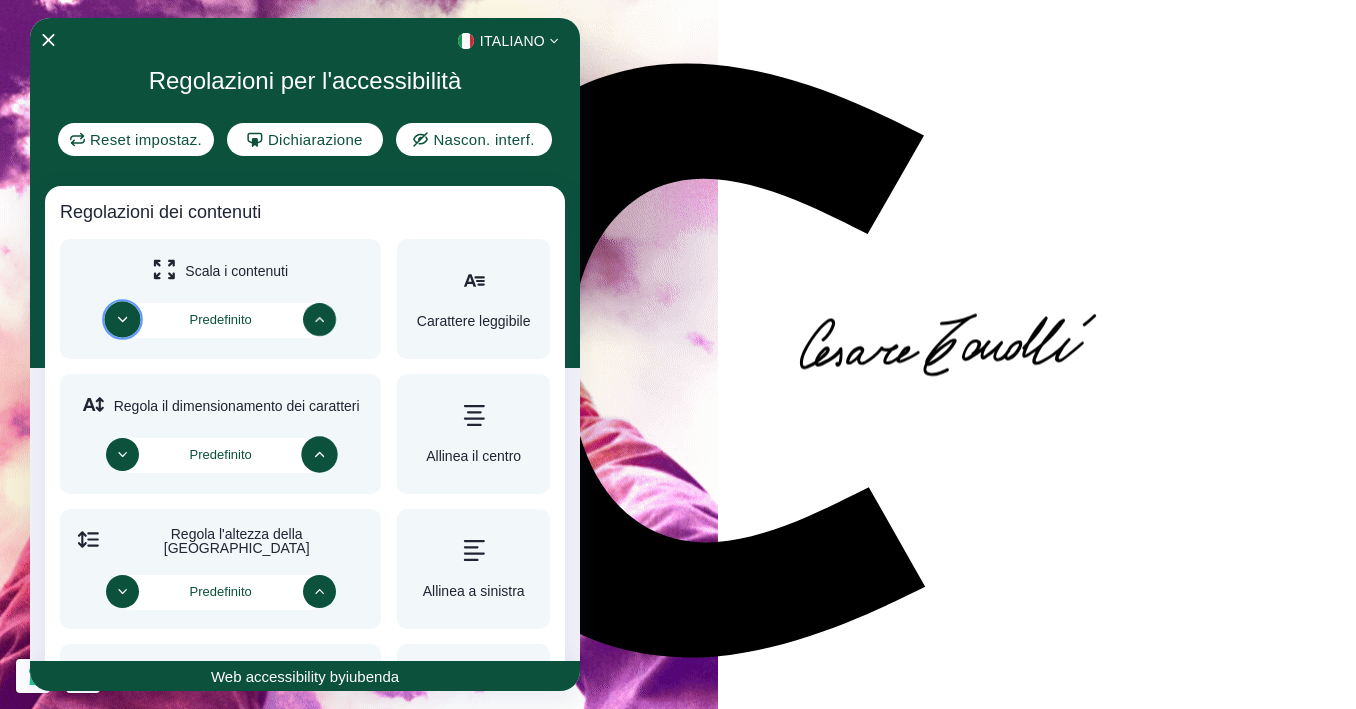 click at bounding box center (319, 454) 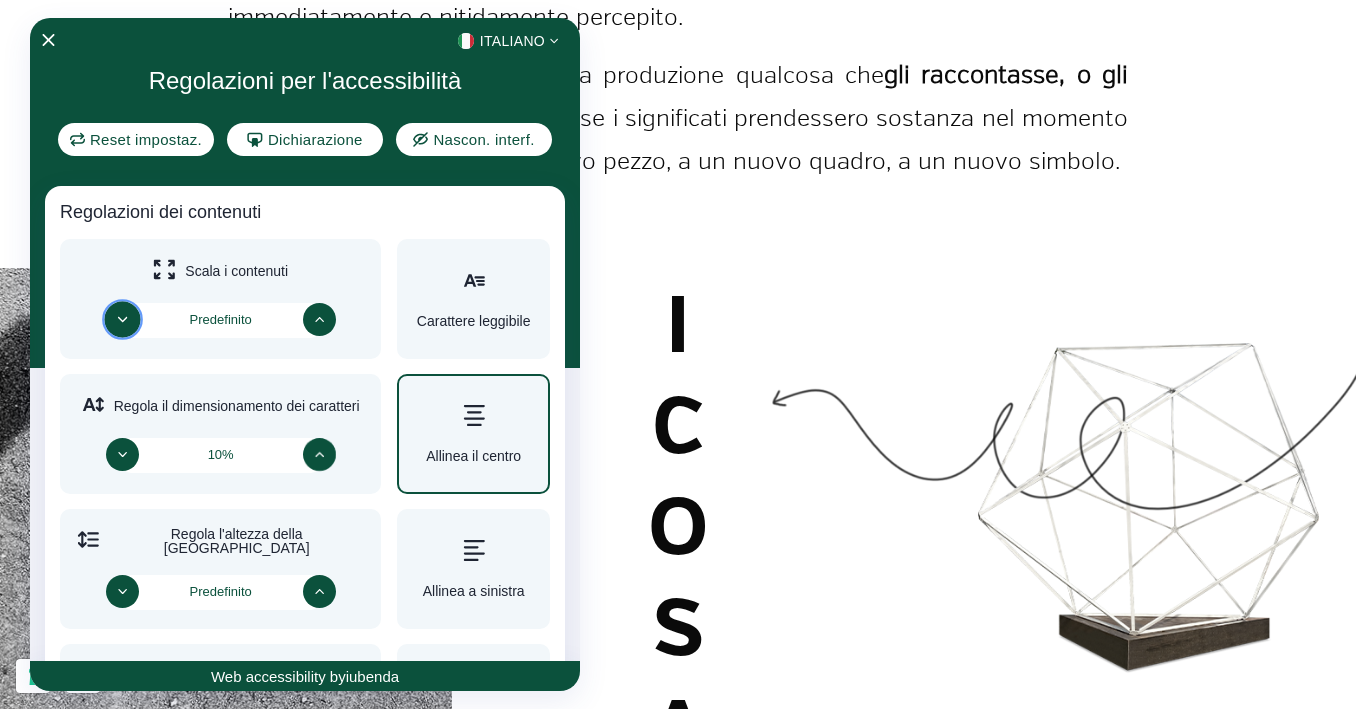 scroll, scrollTop: 1294, scrollLeft: 0, axis: vertical 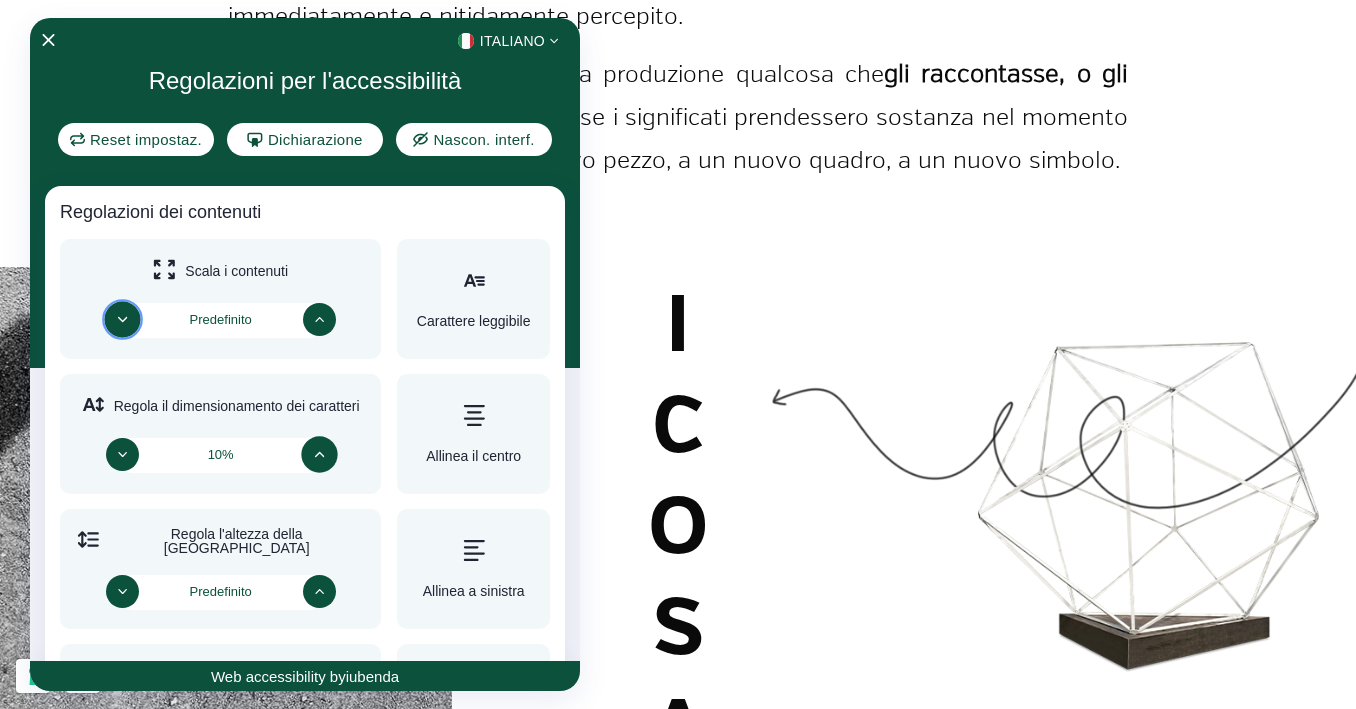 click at bounding box center [319, 454] 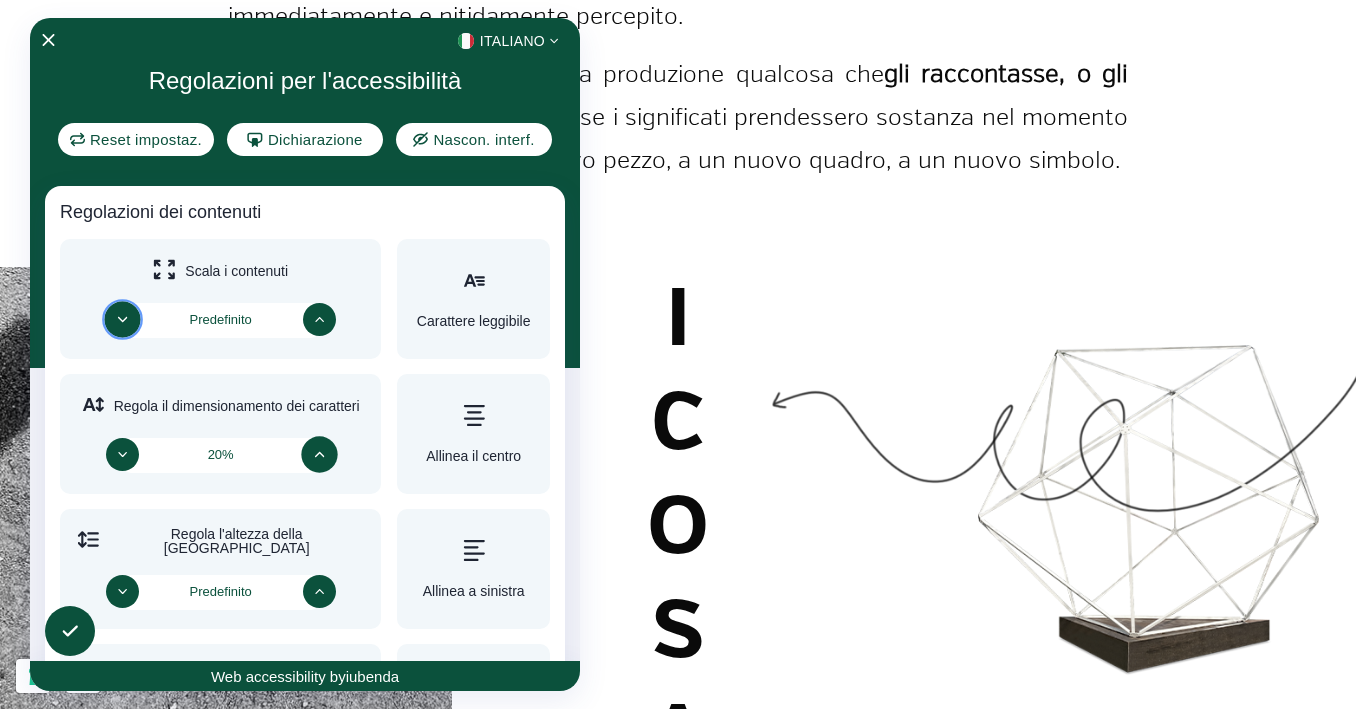 click at bounding box center (319, 454) 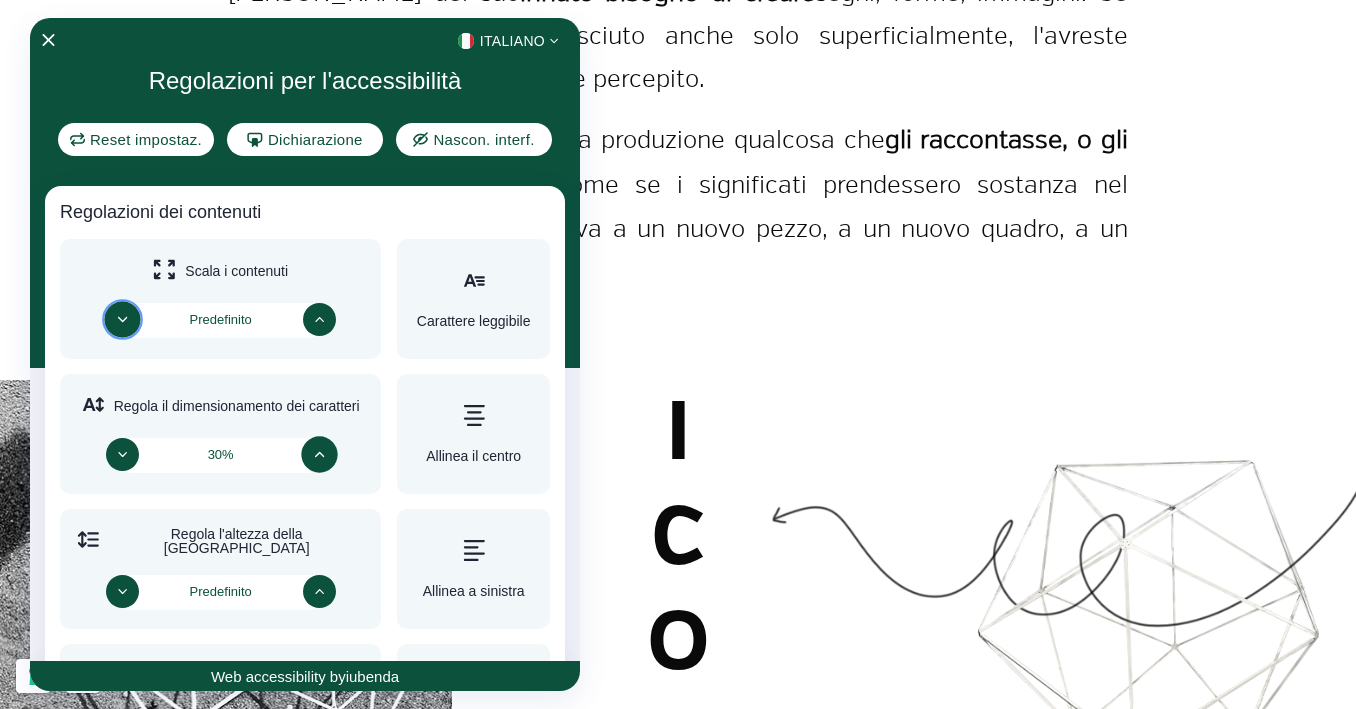 click at bounding box center (319, 454) 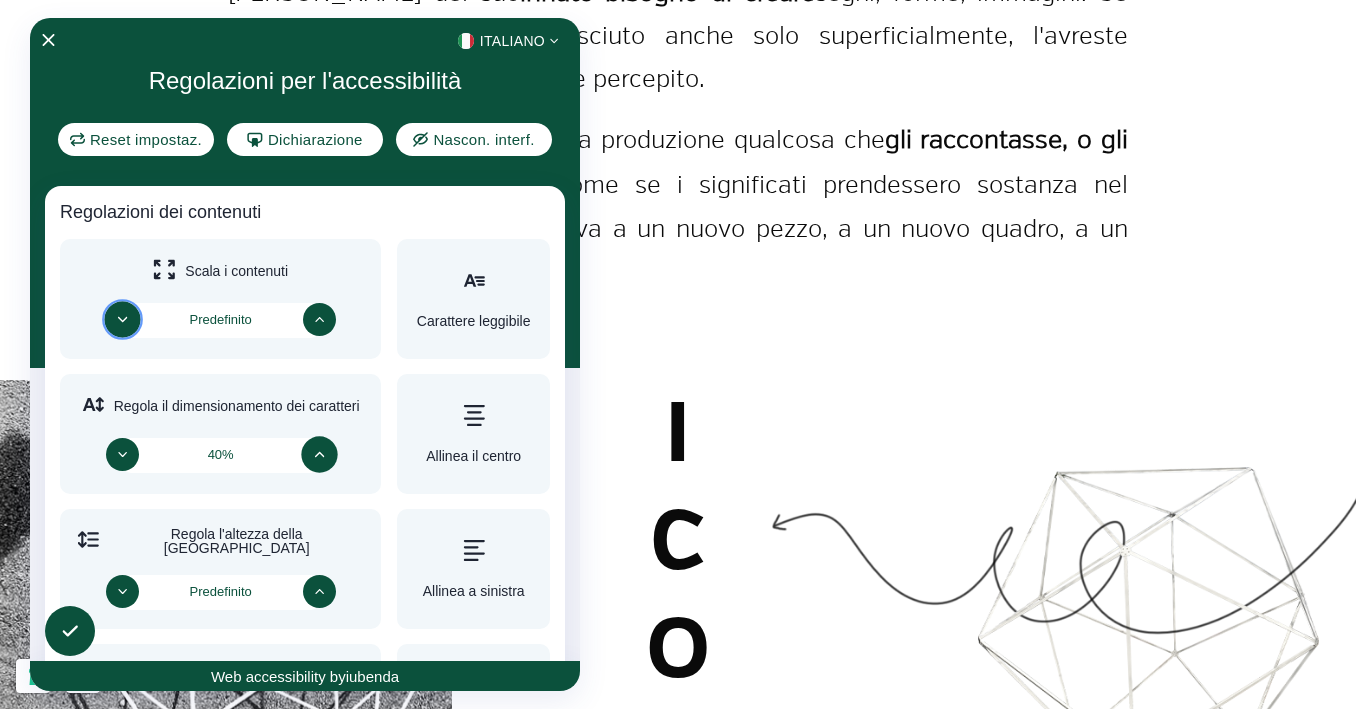 click at bounding box center (319, 454) 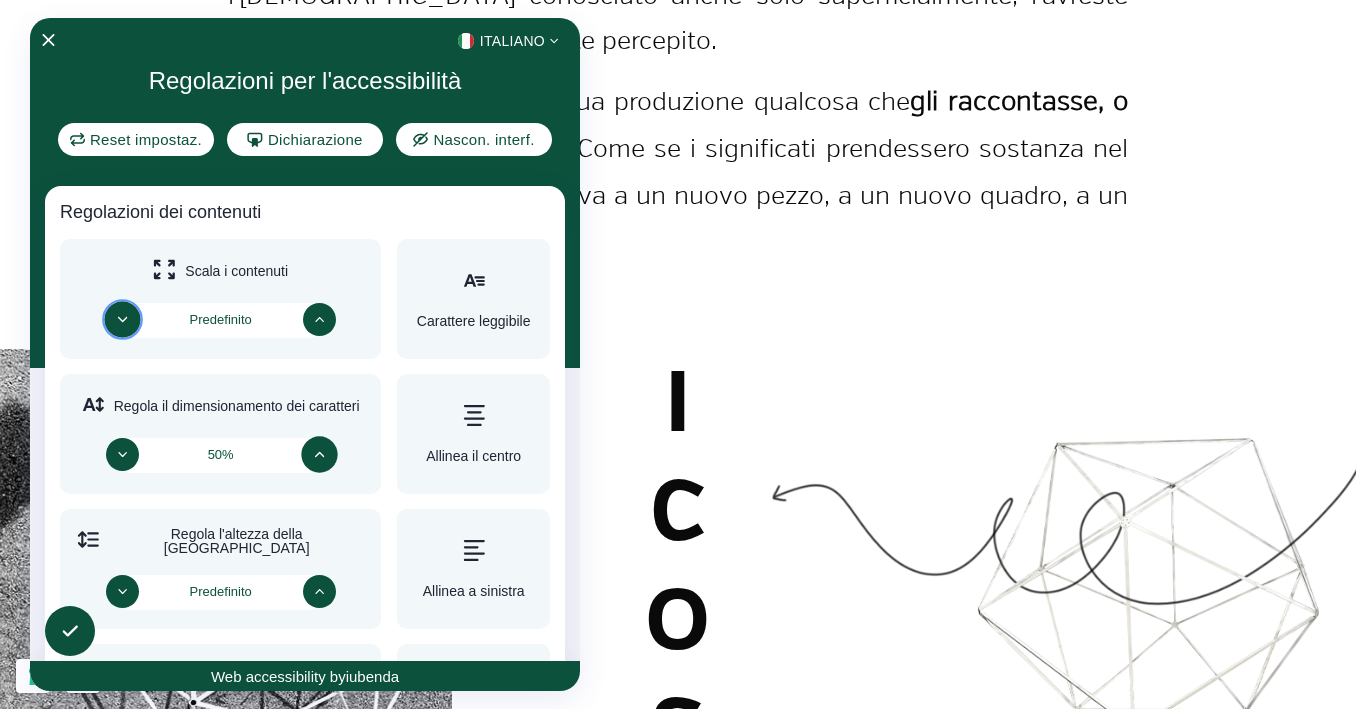 click on "<svg xmlns="[URL][DOMAIN_NAME]" xml:space="preserve" viewBox="0 0 50 33.5"><path fill="#1D9253" d="M0 0h16.646v33.5H0z"/><path fill="#FAFAFA" d="M16.646 0h16.708v33.5H16.646z"/><path fill="#CE2B37" d="M33.354 0H50v33.5H33.354z"/></svg> Italiano Regolazioni per l'accessibilità Reset impostaz. Dichiarazione Nascon. interf. Regolazioni dei contenuti Scala i contenuti Predefinito Carattere leggibile Regola il dimensionamento dei caratteri 50% Allinea il centro Regola l'altezza della riga Predefinito Allinea a sinistra Regola la spaziatura delle lettere Predefinito Allinea a destra Regolazioni del colore Contrasto scuro Contrasto chiaro Contrasto elevato Saturazione elevata Monocromatico Saturazione bassa Regolazioni dell'orientamento Disattiva i suoni Nascondi immagini Guida alla lettura Ferma le animazioni Maschera per la lettura Evidenzia il passaggio del mouse Evidenzia la messa a fuoco Grande cursore nero Grande cursore bianco Web accessibility by  iubenda" at bounding box center [305, 355] 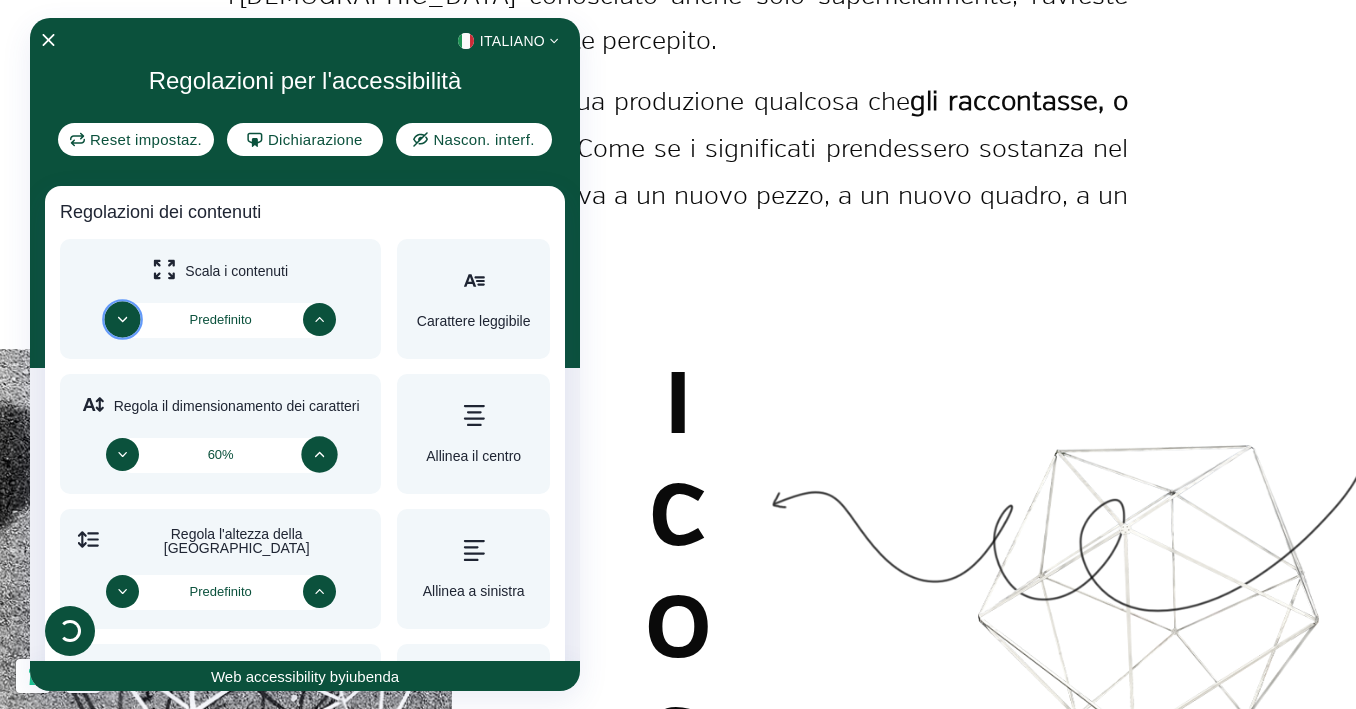 click on "<svg xmlns="[URL][DOMAIN_NAME]" xml:space="preserve" viewBox="0 0 50 33.5"><path fill="#1D9253" d="M0 0h16.646v33.5H0z"/><path fill="#FAFAFA" d="M16.646 0h16.708v33.5H16.646z"/><path fill="#CE2B37" d="M33.354 0H50v33.5H33.354z"/></svg> Italiano Regolazioni per l'accessibilità Reset impostaz. Dichiarazione Nascon. interf. Regolazioni dei contenuti Scala i contenuti Predefinito Carattere leggibile Regola il dimensionamento dei caratteri 60% Allinea il centro Regola l'altezza della riga Predefinito Allinea a sinistra Regola la spaziatura delle lettere Predefinito Allinea a destra Regolazioni del colore Contrasto scuro Contrasto chiaro Contrasto elevato Saturazione elevata Monocromatico Saturazione bassa Regolazioni dell'orientamento Disattiva i suoni Nascondi immagini Guida alla lettura Ferma le animazioni Maschera per la lettura Evidenzia il passaggio del mouse Evidenzia la messa a fuoco Grande cursore nero Grande cursore bianco Web accessibility by  iubenda" at bounding box center [305, 355] 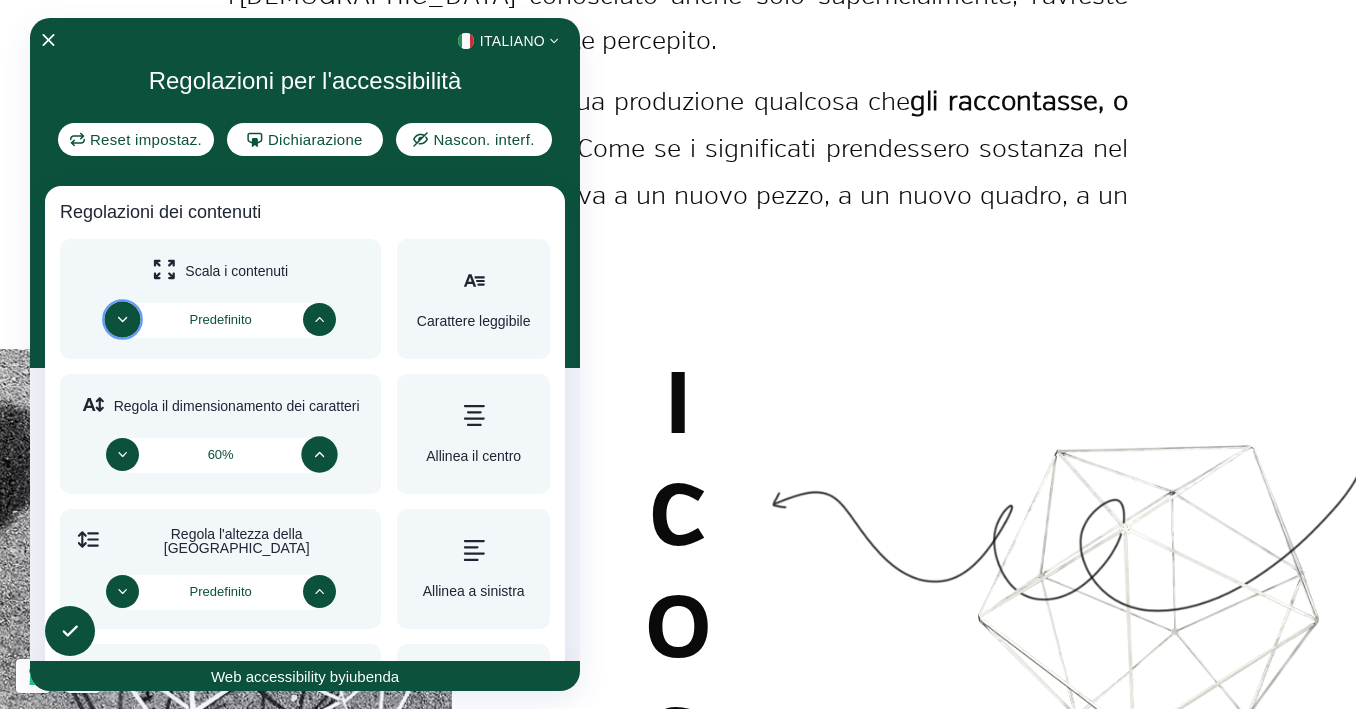 click at bounding box center (319, 454) 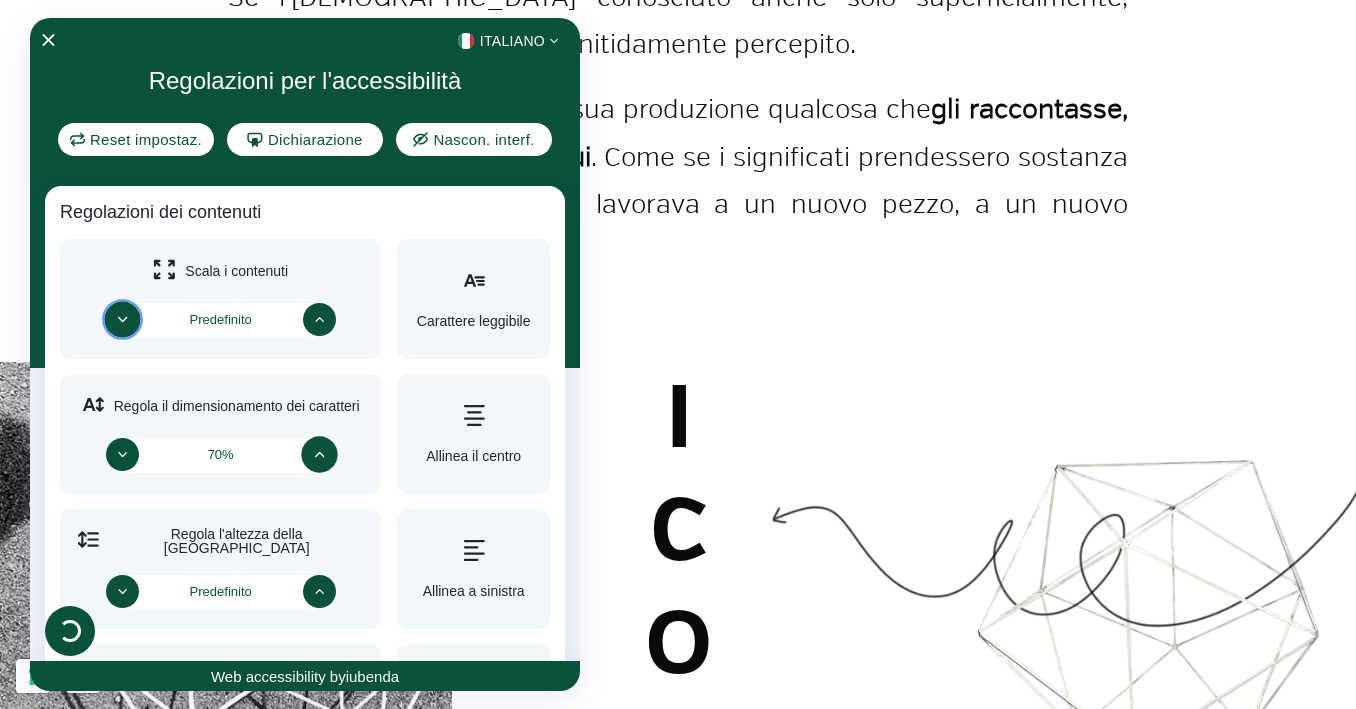 click at bounding box center (319, 454) 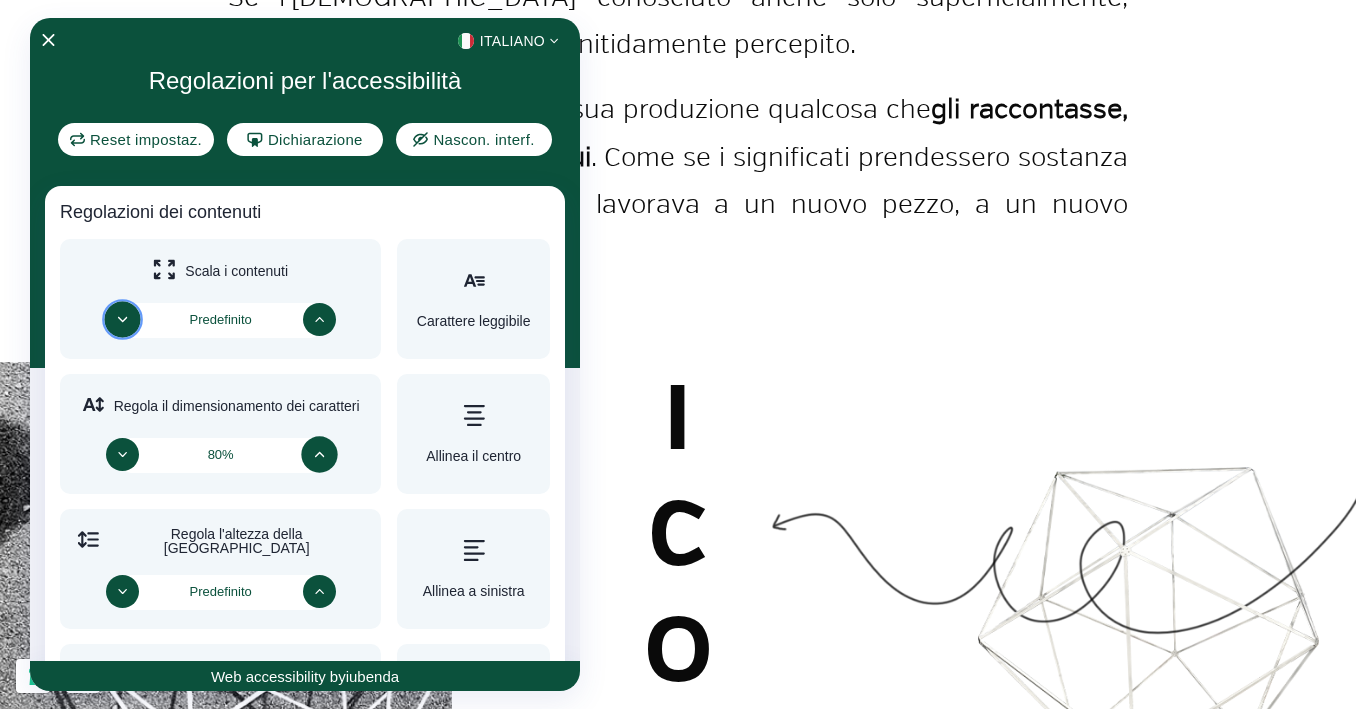 click at bounding box center (319, 454) 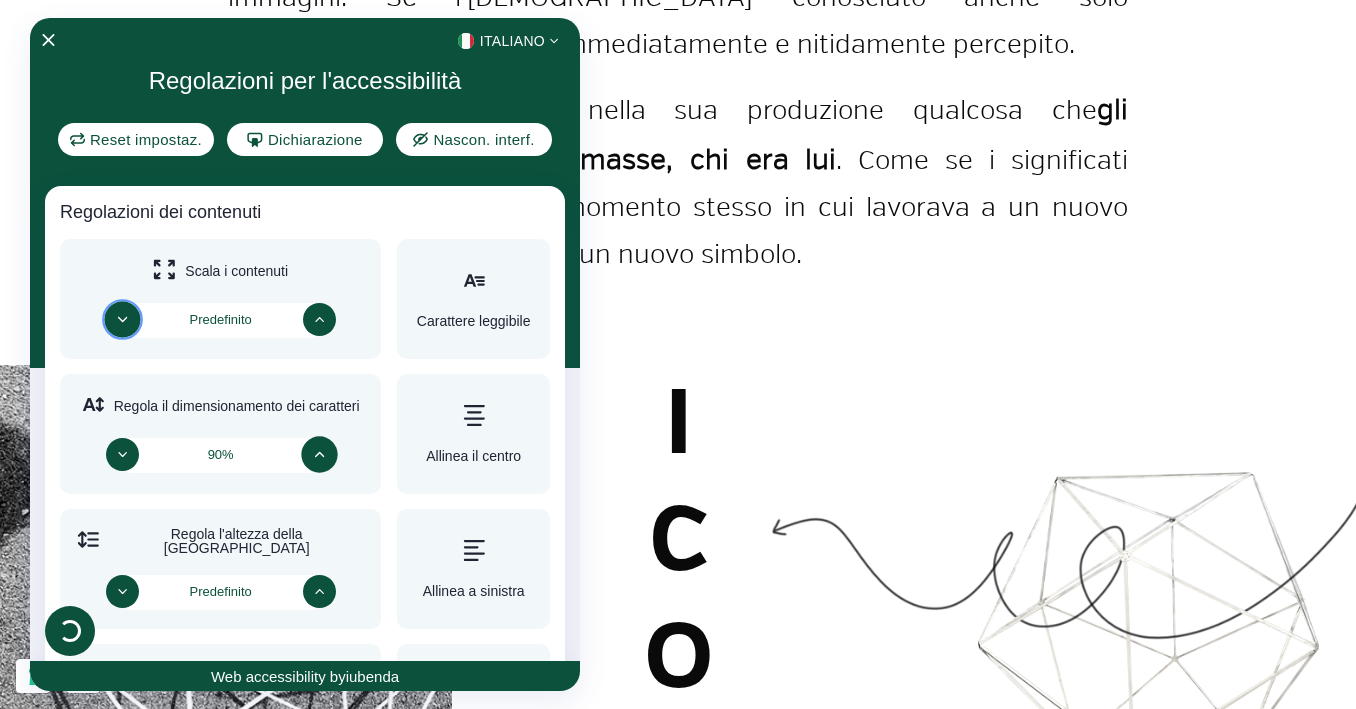 click on "<svg xmlns="[URL][DOMAIN_NAME]" xml:space="preserve" viewBox="0 0 50 33.5"><path fill="#1D9253" d="M0 0h16.646v33.5H0z"/><path fill="#FAFAFA" d="M16.646 0h16.708v33.5H16.646z"/><path fill="#CE2B37" d="M33.354 0H50v33.5H33.354z"/></svg> Italiano Regolazioni per l'accessibilità Reset impostaz. Dichiarazione Nascon. interf. Regolazioni dei contenuti Scala i contenuti Predefinito Carattere leggibile Regola il dimensionamento dei caratteri 90% Allinea il centro Regola l'altezza della riga Predefinito Allinea a sinistra Regola la spaziatura delle lettere Predefinito Allinea a destra Regolazioni del colore Contrasto scuro Contrasto chiaro Contrasto elevato Saturazione elevata Monocromatico Saturazione bassa Regolazioni dell'orientamento Disattiva i suoni Nascondi immagini Guida alla lettura Ferma le animazioni Maschera per la lettura Evidenzia il passaggio del mouse Evidenzia la messa a fuoco Grande cursore nero Grande cursore bianco Web accessibility by  iubenda" at bounding box center [305, 355] 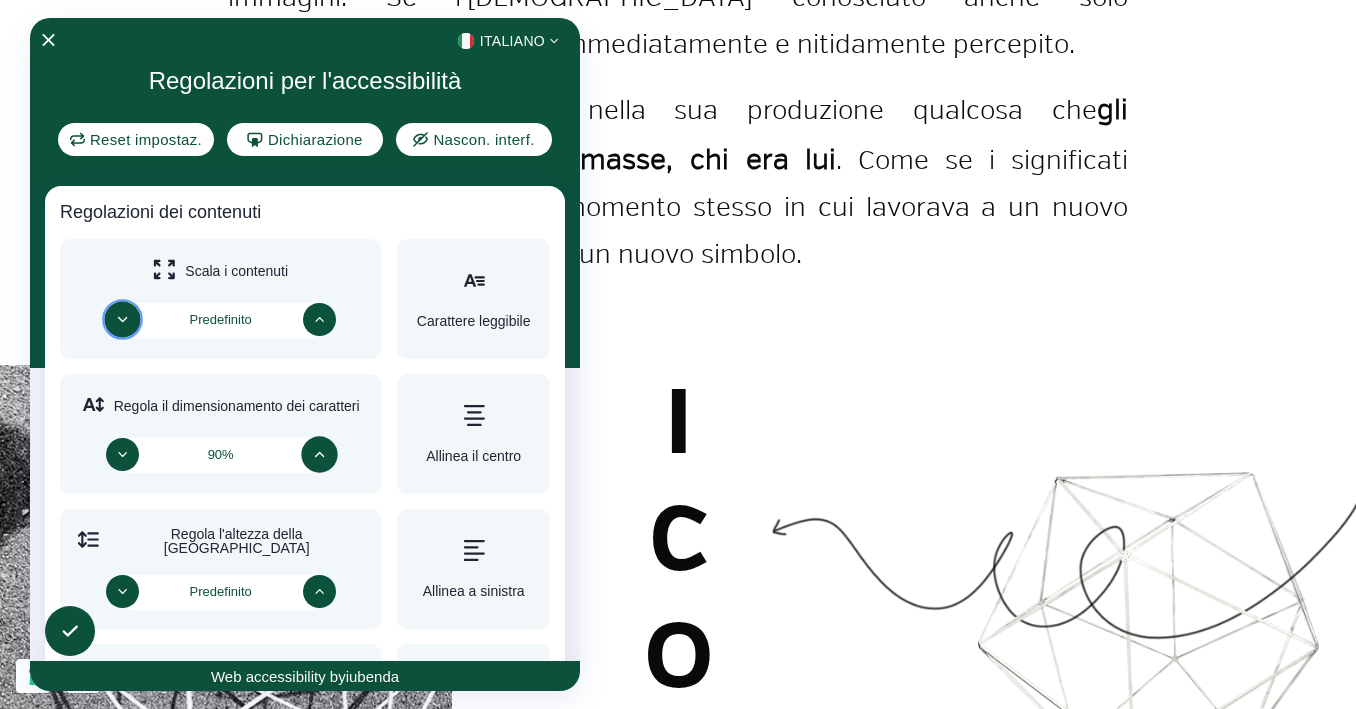 click at bounding box center (319, 454) 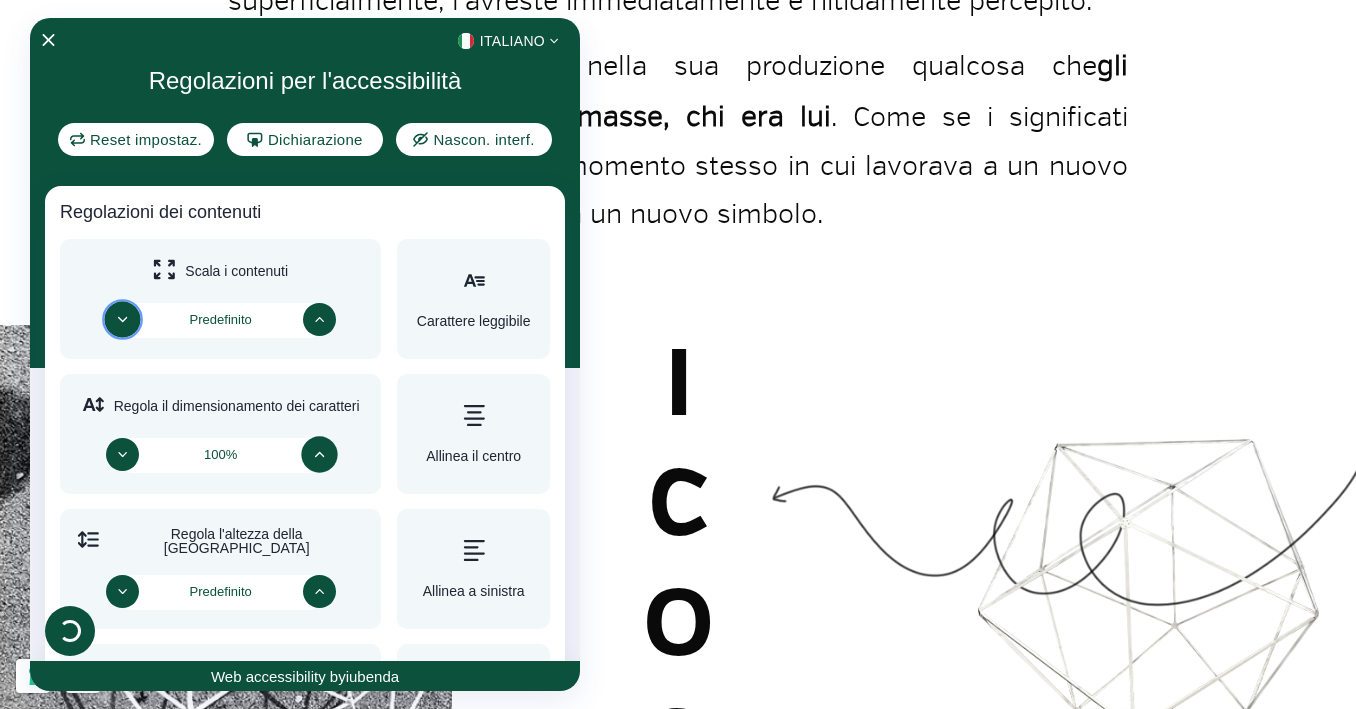 click on "<svg xmlns="[URL][DOMAIN_NAME]" xml:space="preserve" viewBox="0 0 50 33.5"><path fill="#1D9253" d="M0 0h16.646v33.5H0z"/><path fill="#FAFAFA" d="M16.646 0h16.708v33.5H16.646z"/><path fill="#CE2B37" d="M33.354 0H50v33.5H33.354z"/></svg> Italiano Regolazioni per l'accessibilità Reset impostaz. Dichiarazione Nascon. interf. Regolazioni dei contenuti Scala i contenuti Predefinito Carattere leggibile Regola il dimensionamento dei caratteri 100% Allinea il centro Regola l'altezza della riga Predefinito Allinea a sinistra Regola la spaziatura delle lettere Predefinito Allinea a destra Regolazioni del colore Contrasto scuro Contrasto chiaro Contrasto elevato Saturazione elevata Monocromatico Saturazione bassa Regolazioni dell'orientamento Disattiva i suoni Nascondi immagini Guida alla lettura Ferma le animazioni Maschera per la lettura Evidenzia il passaggio del mouse Evidenzia la messa a fuoco Grande cursore nero Grande cursore bianco Web accessibility by  iubenda" at bounding box center (305, 355) 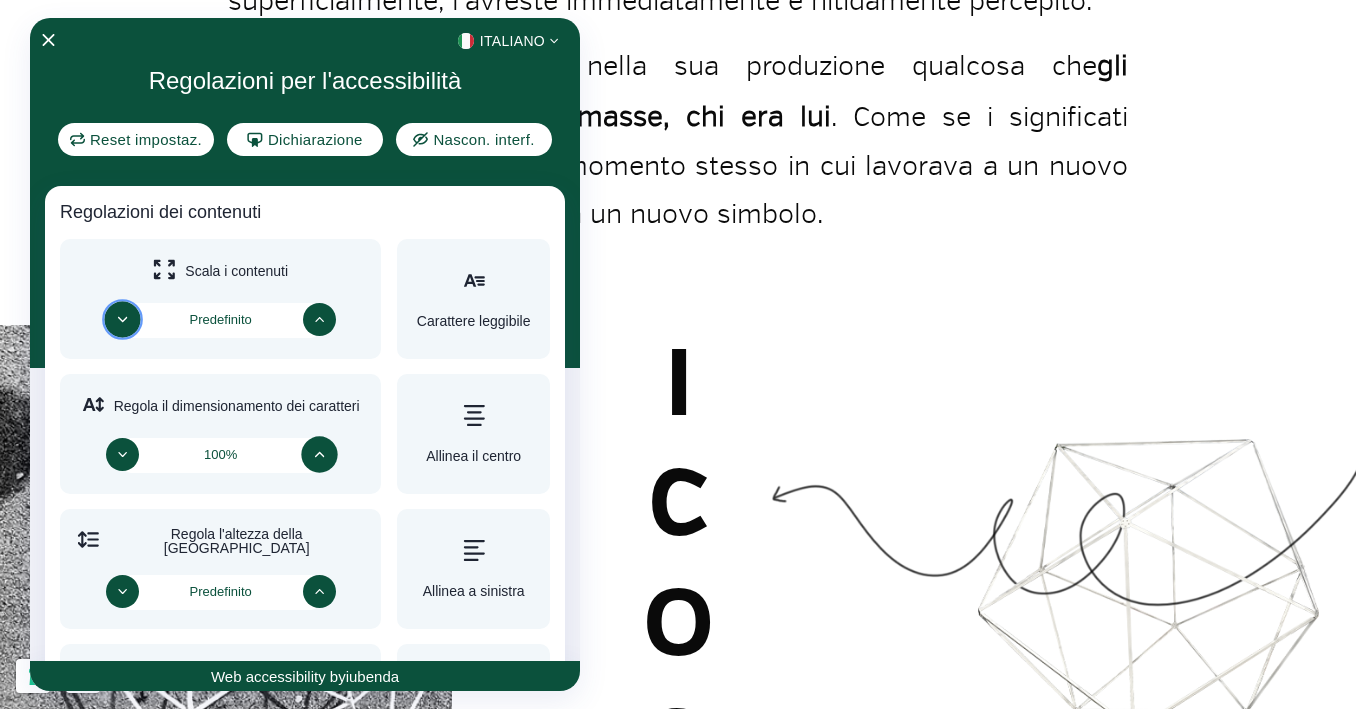 click at bounding box center (319, 454) 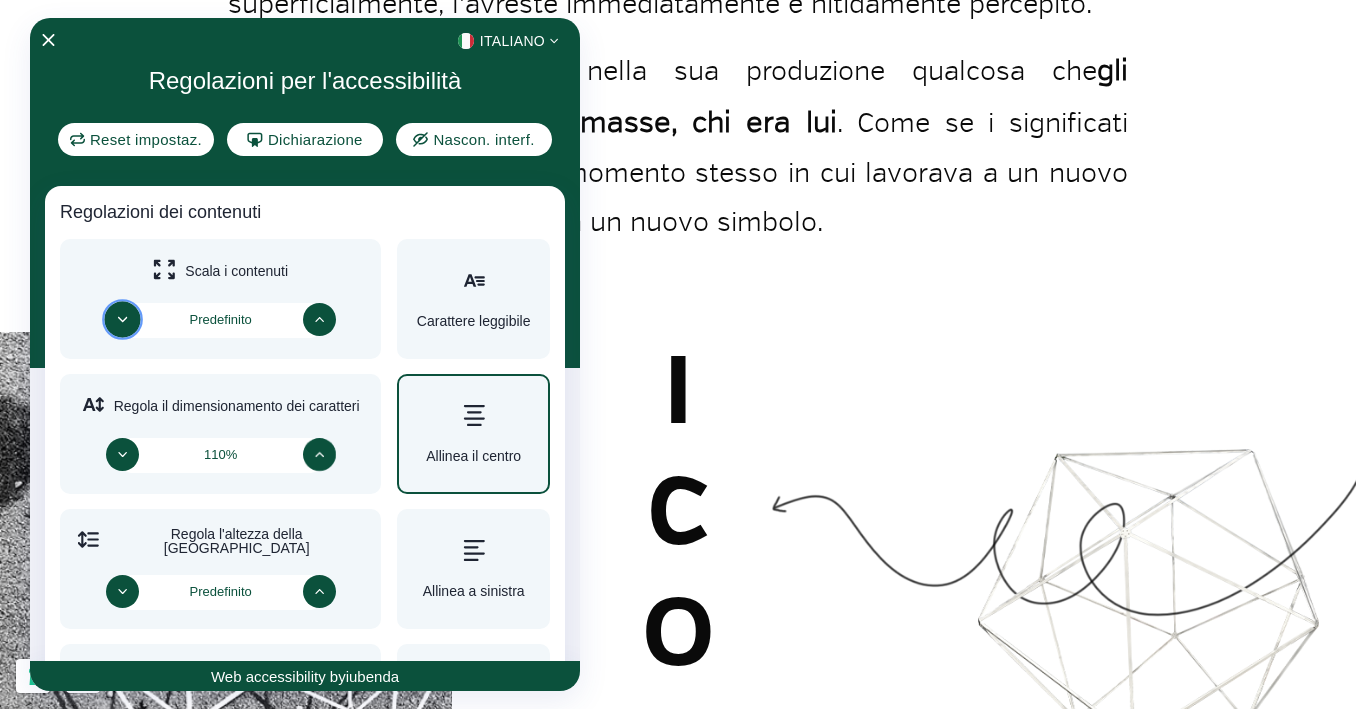 click at bounding box center [473, 416] 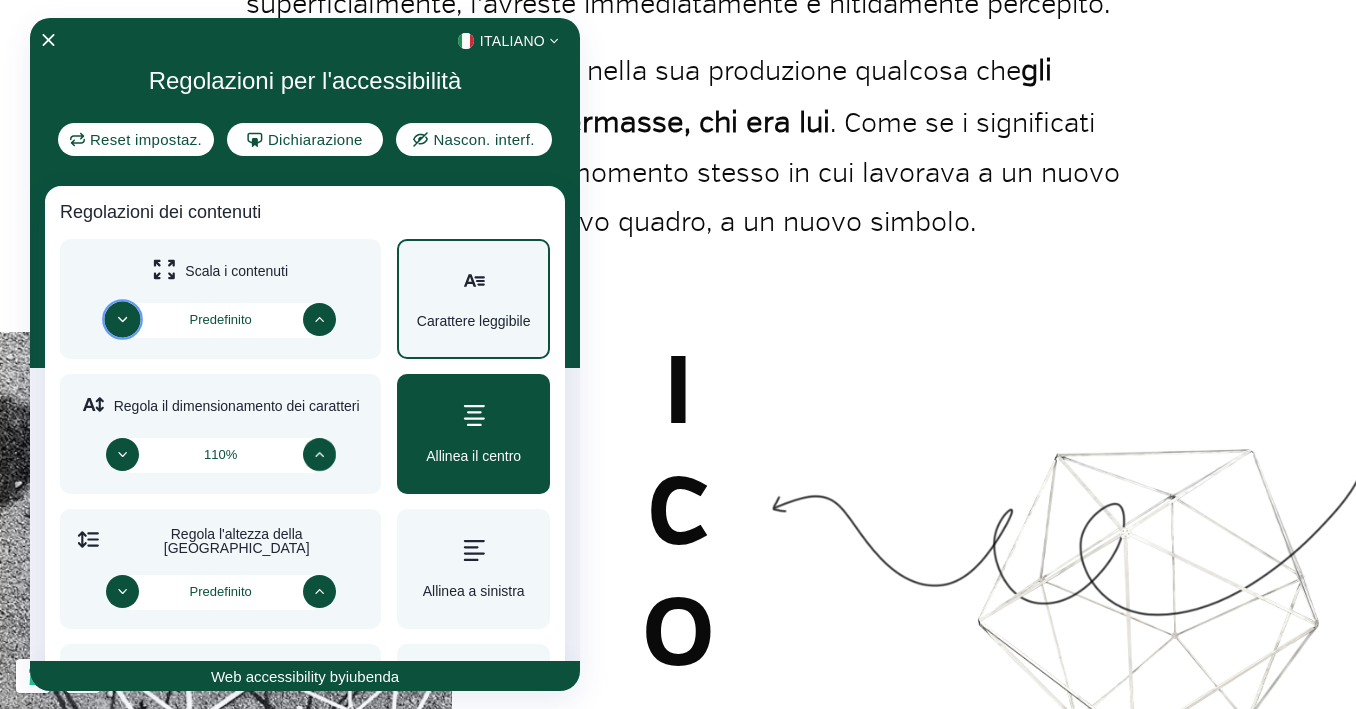 click on "Carattere leggibile" at bounding box center [474, 320] 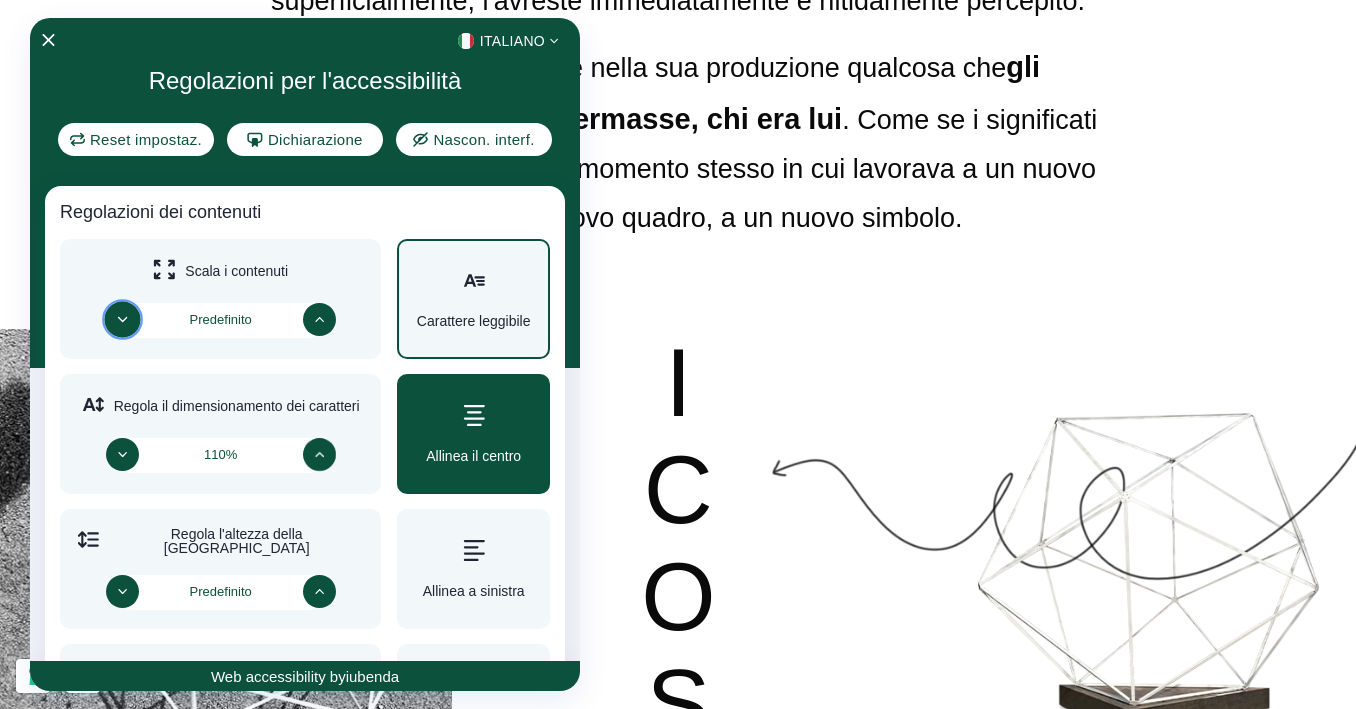 scroll, scrollTop: 1396, scrollLeft: 0, axis: vertical 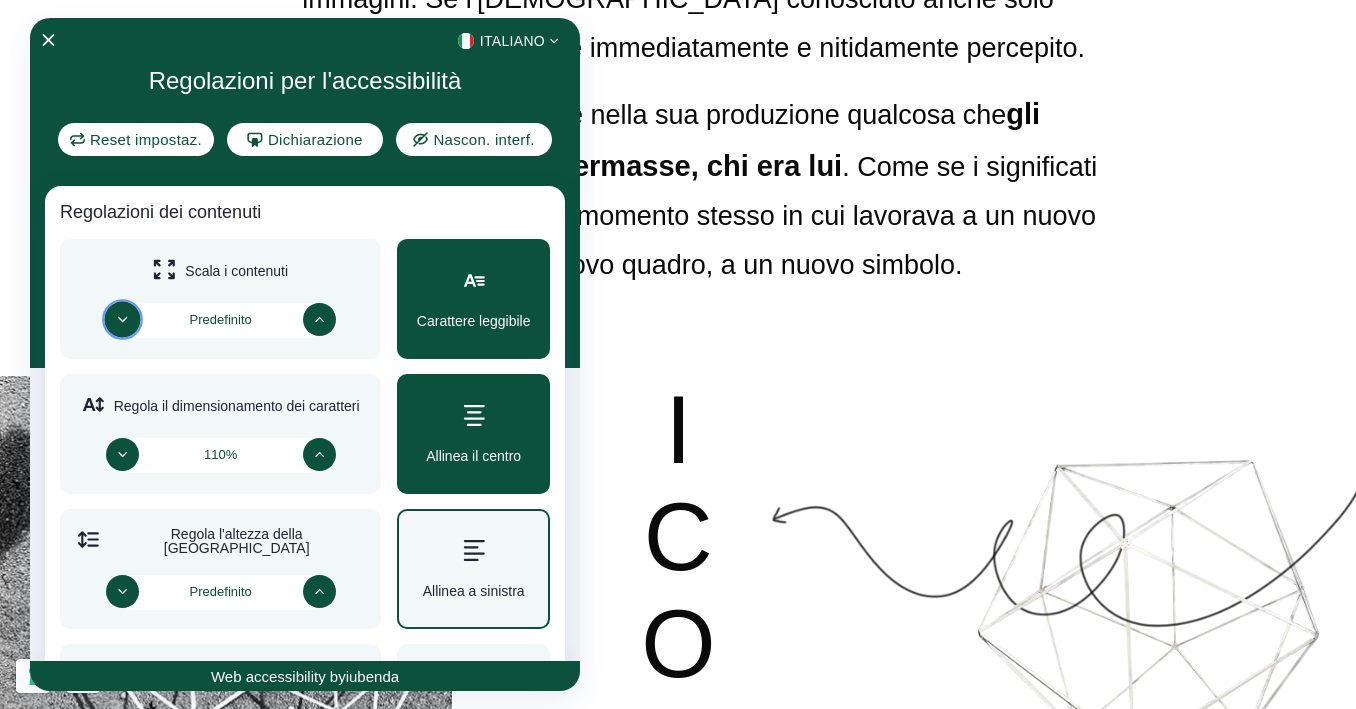 click on "Allinea a sinistra" at bounding box center (473, 568) 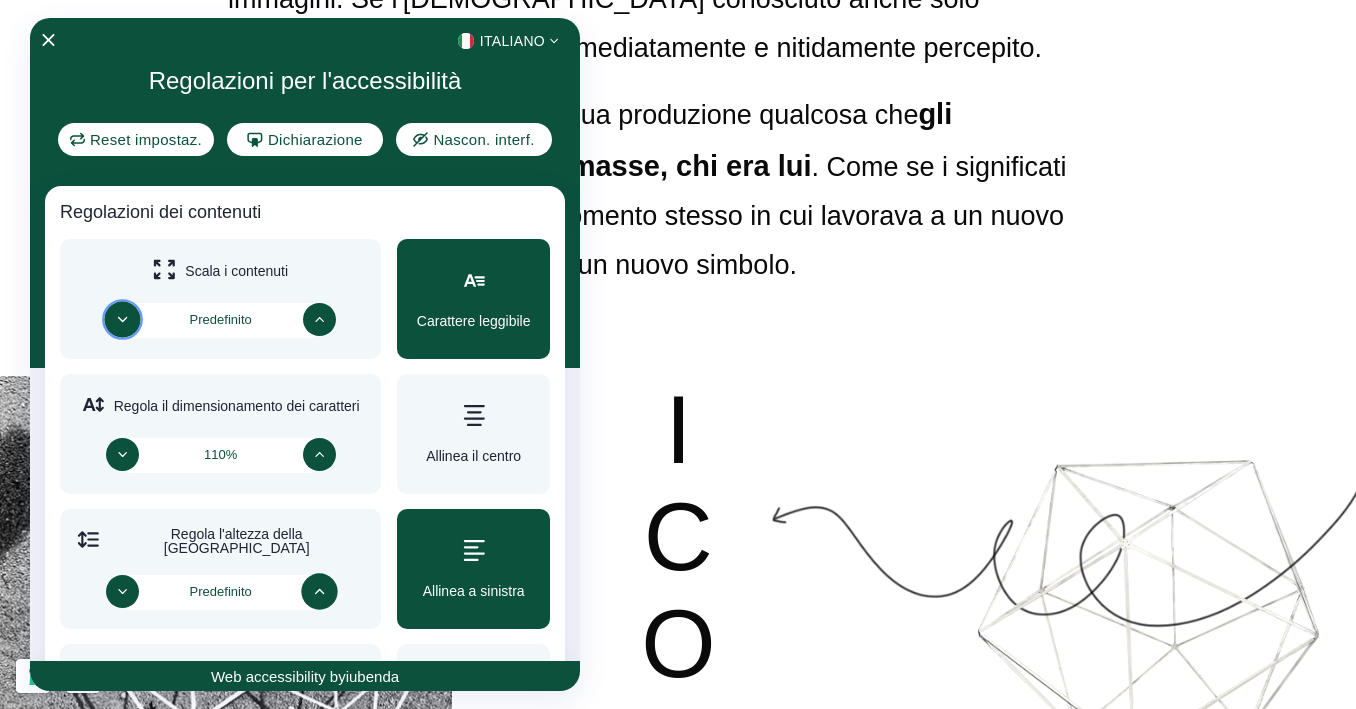 click at bounding box center [319, 591] 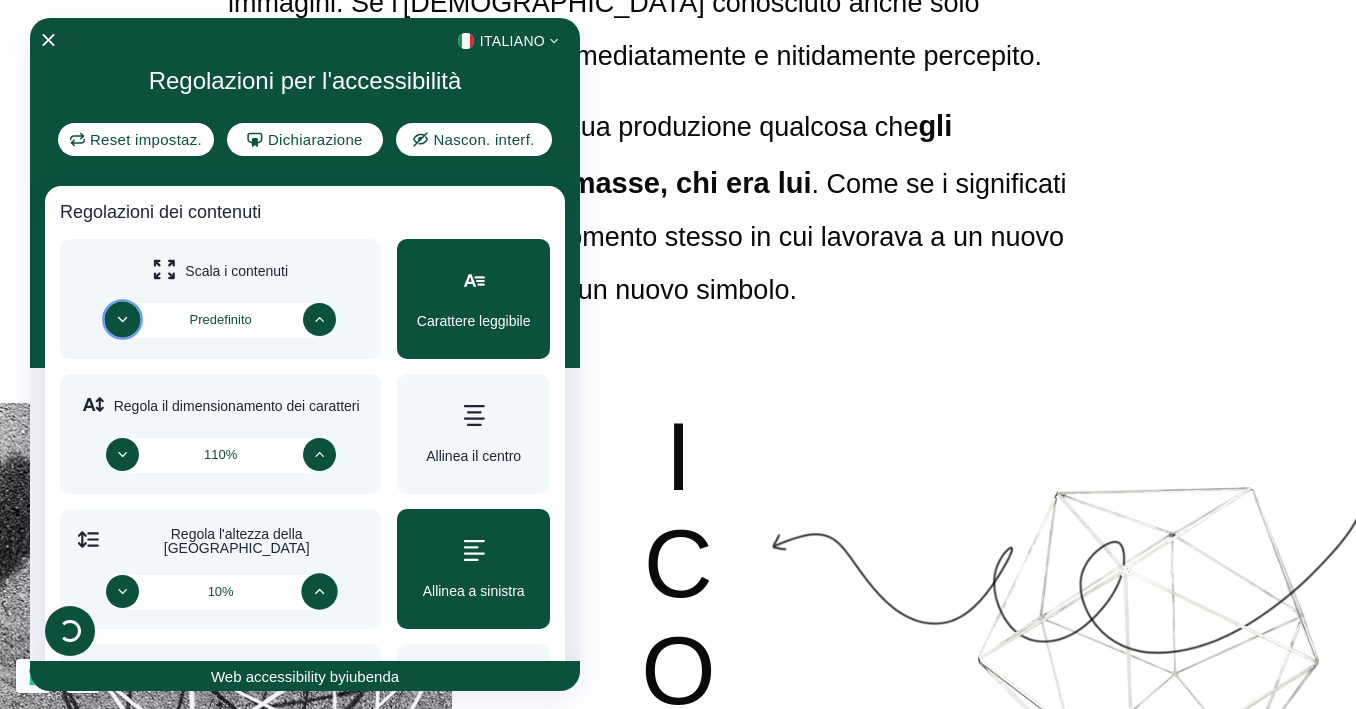 click on "<svg xmlns="[URL][DOMAIN_NAME]" xml:space="preserve" viewBox="0 0 50 33.5"><path fill="#1D9253" d="M0 0h16.646v33.5H0z"/><path fill="#FAFAFA" d="M16.646 0h16.708v33.5H16.646z"/><path fill="#CE2B37" d="M33.354 0H50v33.5H33.354z"/></svg> Italiano Regolazioni per l'accessibilità Reset impostaz. Dichiarazione Nascon. interf. Regolazioni dei contenuti Scala i contenuti Predefinito Carattere leggibile Regola il dimensionamento dei caratteri 110% Allinea il centro Regola l'altezza della [GEOGRAPHIC_DATA] 10% Allinea a sinistra Regola la spaziatura delle lettere Predefinito Allinea a destra Regolazioni del colore Contrasto scuro Contrasto chiaro Contrasto elevato Saturazione elevata Monocromatico Saturazione bassa Regolazioni dell'orientamento Disattiva i suoni Nascondi immagini Guida alla lettura Ferma le animazioni Maschera per la lettura Evidenzia il passaggio del mouse Evidenzia la messa a fuoco Grande cursore nero Grande cursore bianco Web accessibility by  iubenda" at bounding box center (305, 355) 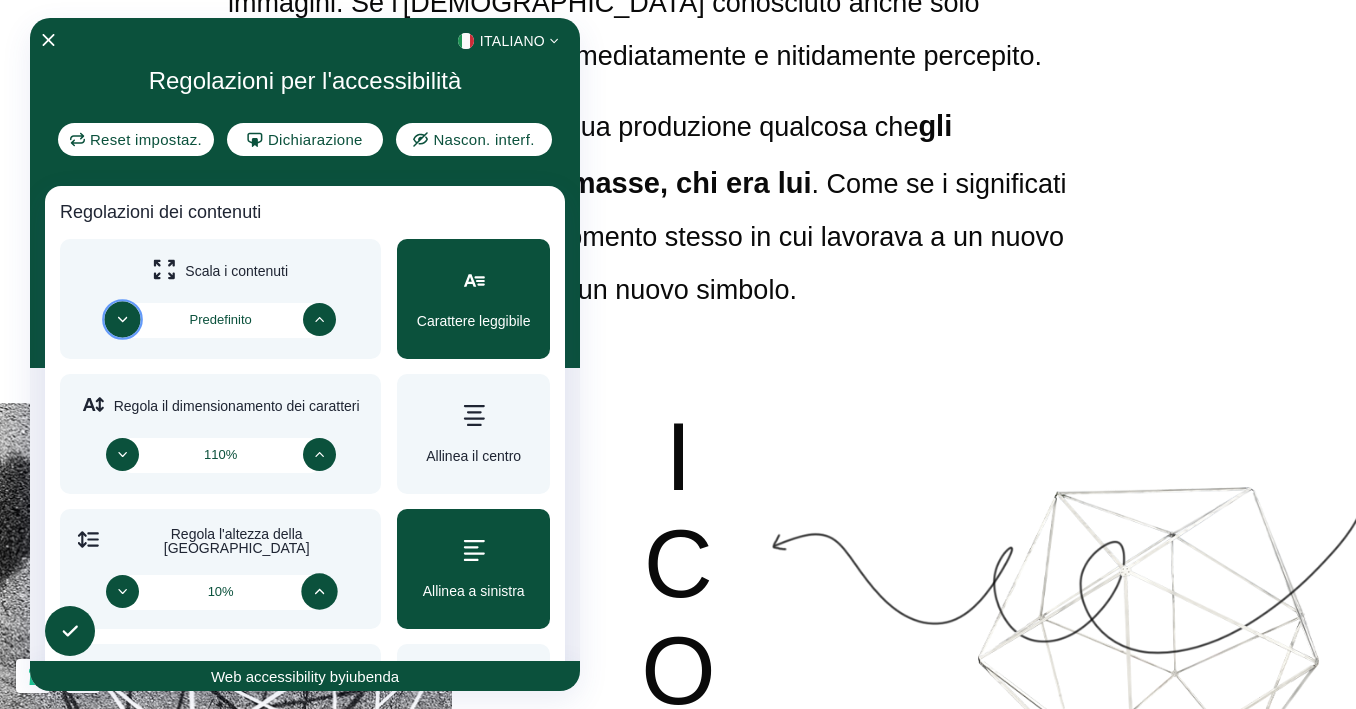click at bounding box center [319, 591] 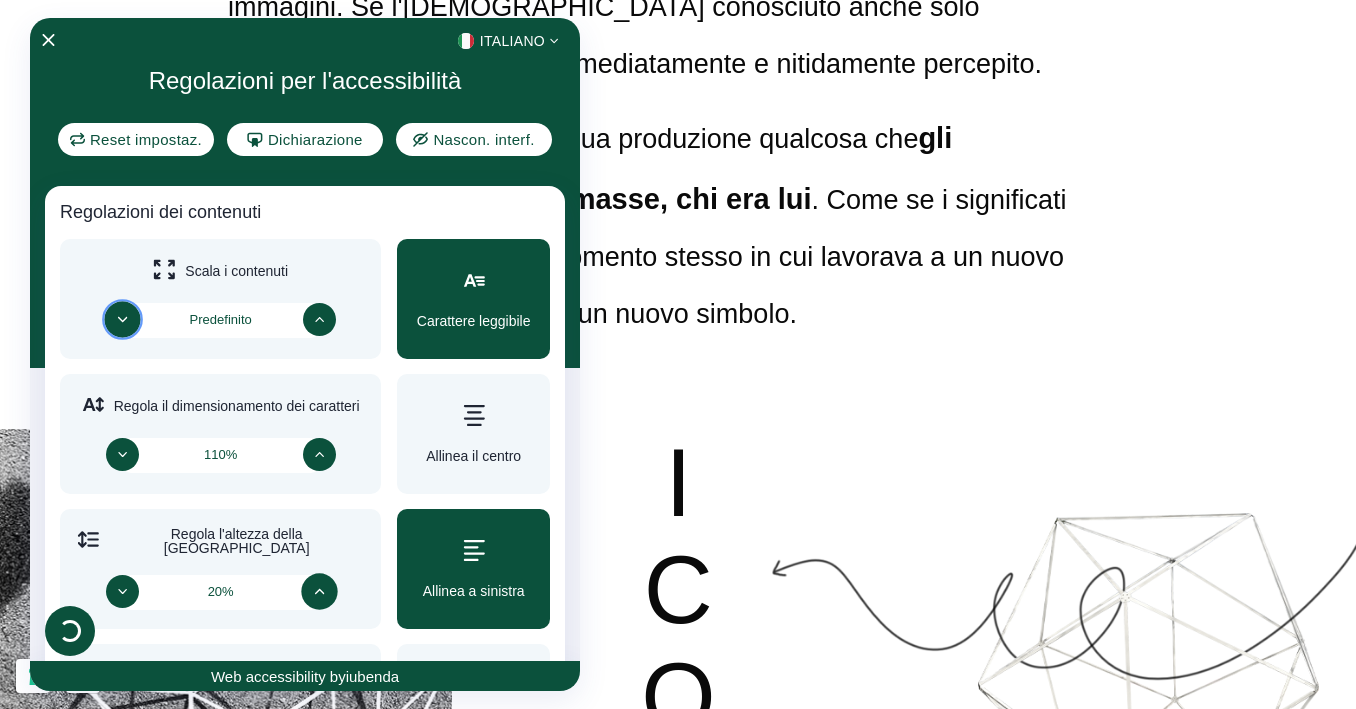 click on "<svg xmlns="[URL][DOMAIN_NAME]" xml:space="preserve" viewBox="0 0 50 33.5"><path fill="#1D9253" d="M0 0h16.646v33.5H0z"/><path fill="#FAFAFA" d="M16.646 0h16.708v33.5H16.646z"/><path fill="#CE2B37" d="M33.354 0H50v33.5H33.354z"/></svg> Italiano Regolazioni per l'accessibilità Reset impostaz. Dichiarazione Nascon. interf. Regolazioni dei contenuti Scala i contenuti Predefinito Carattere leggibile Regola il dimensionamento dei caratteri 110% Allinea il centro Regola l'altezza della riga 20% Allinea a sinistra Regola la spaziatura delle lettere Predefinito Allinea a destra Regolazioni del colore Contrasto scuro Contrasto chiaro Contrasto elevato Saturazione elevata Monocromatico Saturazione bassa Regolazioni dell'orientamento Disattiva i suoni Nascondi immagini Guida alla lettura Ferma le animazioni Maschera per la lettura Evidenzia il passaggio del mouse Evidenzia la messa a fuoco Grande cursore nero Grande cursore bianco Web accessibility by  iubenda" at bounding box center (305, 355) 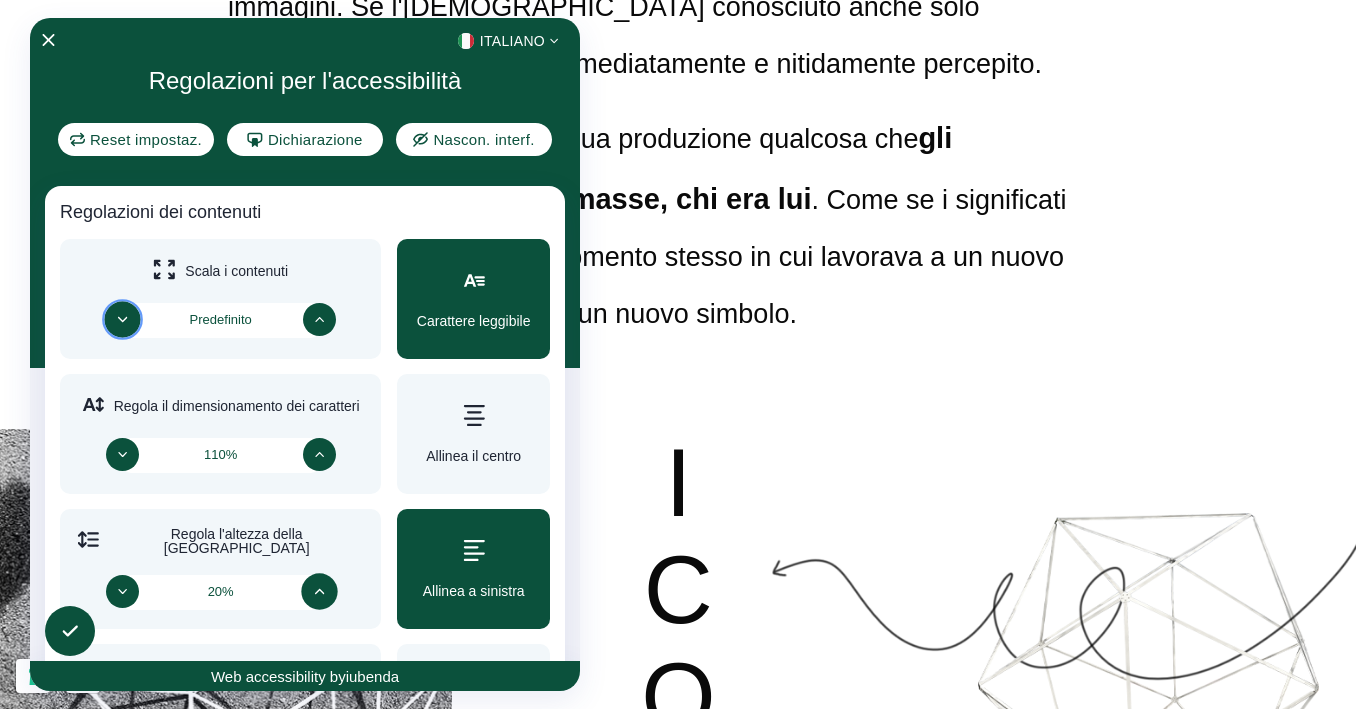 click at bounding box center [319, 591] 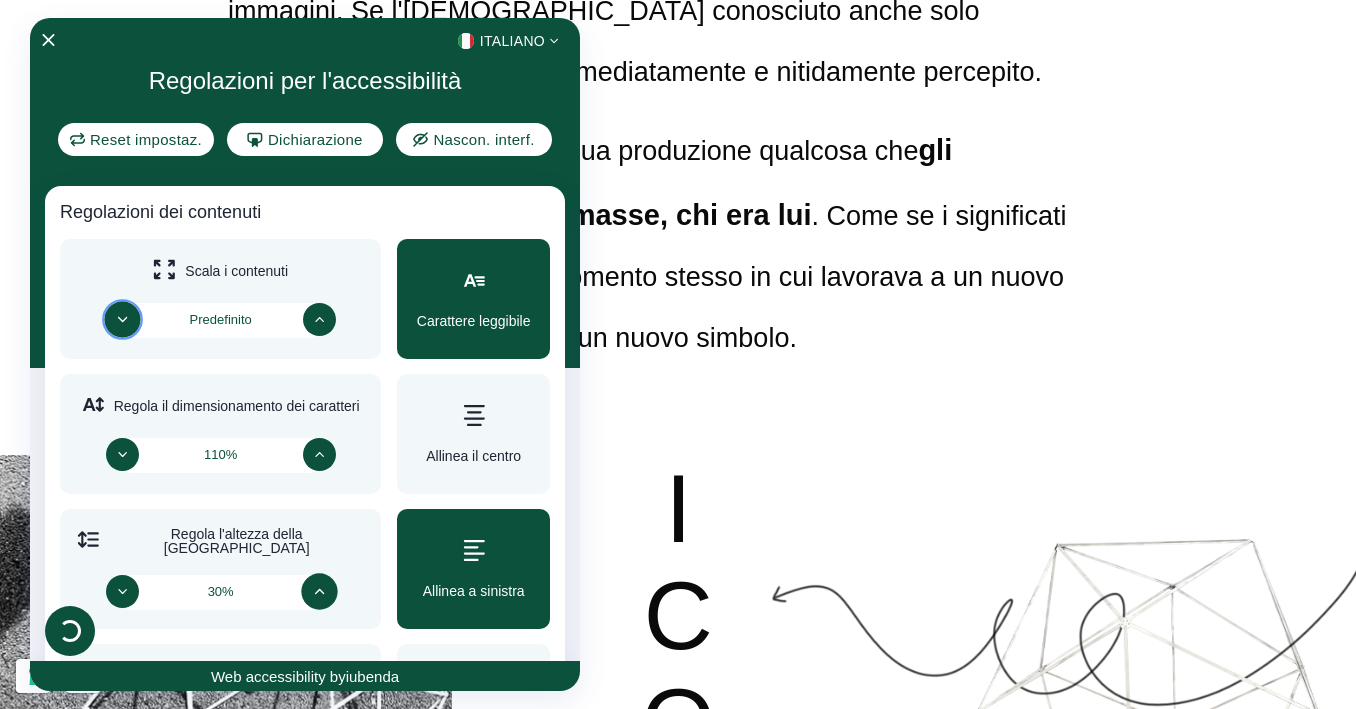 click on "<svg xmlns="[URL][DOMAIN_NAME]" xml:space="preserve" viewBox="0 0 50 33.5"><path fill="#1D9253" d="M0 0h16.646v33.5H0z"/><path fill="#FAFAFA" d="M16.646 0h16.708v33.5H16.646z"/><path fill="#CE2B37" d="M33.354 0H50v33.5H33.354z"/></svg> Italiano Regolazioni per l'accessibilità Reset impostaz. Dichiarazione Nascon. interf. Regolazioni dei contenuti Scala i contenuti Predefinito Carattere leggibile Regola il dimensionamento dei caratteri 110% Allinea il centro Regola l'altezza della riga 30% Allinea a sinistra Regola la spaziatura delle lettere Predefinito Allinea a destra Regolazioni del colore Contrasto scuro Contrasto chiaro Contrasto elevato Saturazione elevata Monocromatico Saturazione bassa Regolazioni dell'orientamento Disattiva i suoni Nascondi immagini Guida alla lettura Ferma le animazioni Maschera per la lettura Evidenzia il passaggio del mouse Evidenzia la messa a fuoco Grande cursore nero Grande cursore bianco Web accessibility by  iubenda" at bounding box center [305, 355] 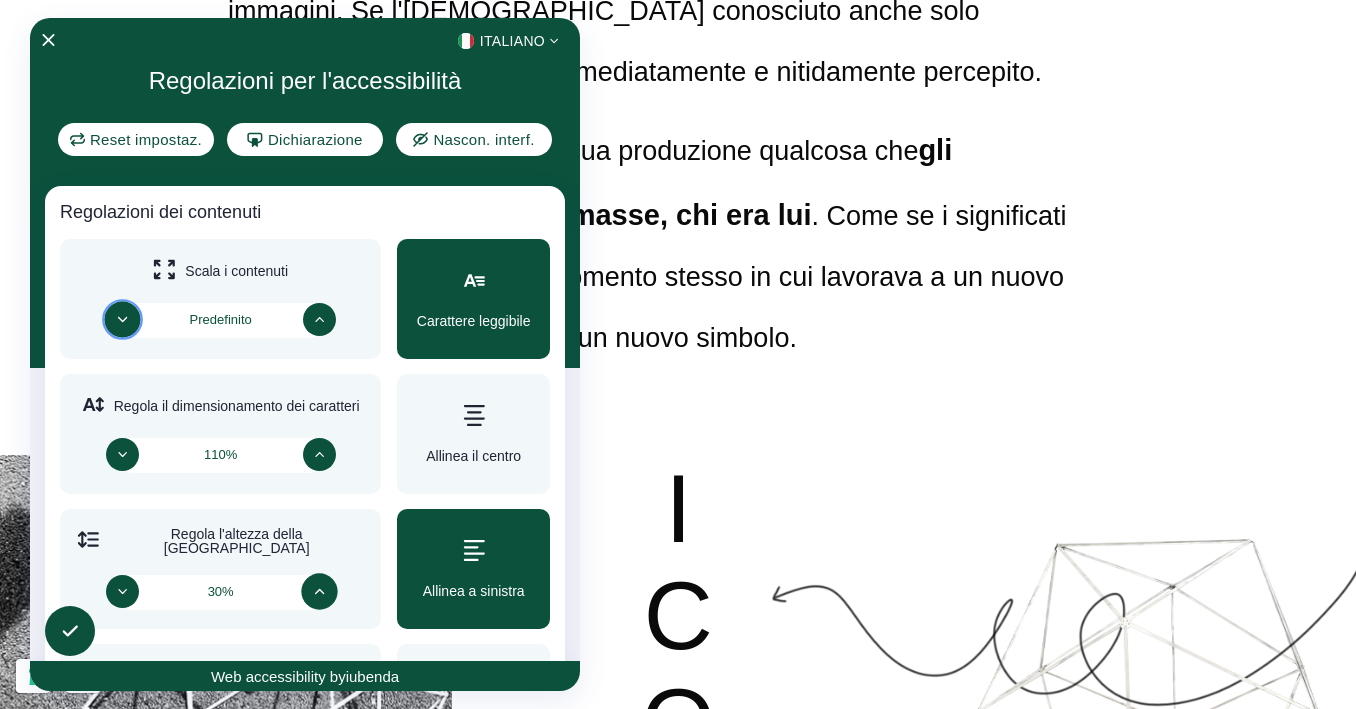 click at bounding box center (319, 591) 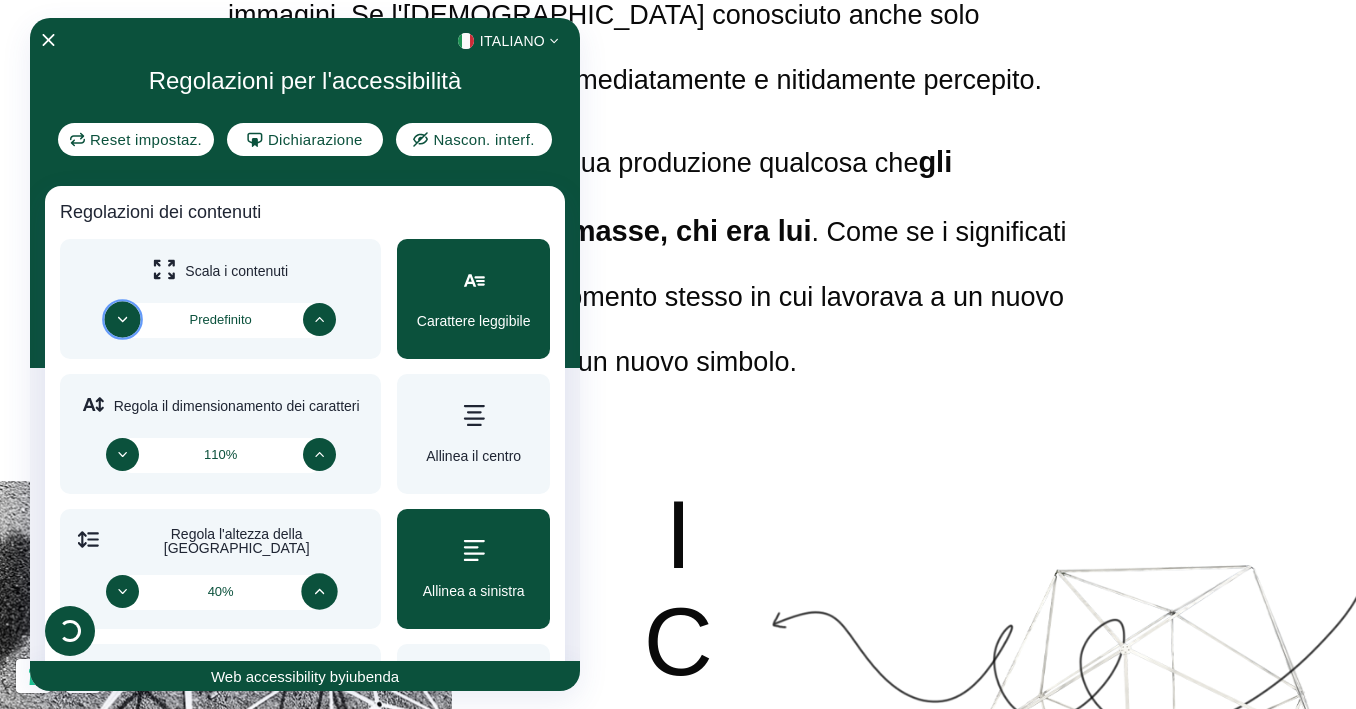 click on "<svg xmlns="[URL][DOMAIN_NAME]" xml:space="preserve" viewBox="0 0 50 33.5"><path fill="#1D9253" d="M0 0h16.646v33.5H0z"/><path fill="#FAFAFA" d="M16.646 0h16.708v33.5H16.646z"/><path fill="#CE2B37" d="M33.354 0H50v33.5H33.354z"/></svg> Italiano Regolazioni per l'accessibilità Reset impostaz. Dichiarazione Nascon. interf. Regolazioni dei contenuti Scala i contenuti Predefinito Carattere leggibile Regola il dimensionamento dei caratteri 110% Allinea il centro Regola l'altezza della riga 40% Allinea a sinistra Regola la spaziatura delle lettere Predefinito Allinea a destra Regolazioni del colore Contrasto scuro Contrasto chiaro Contrasto elevato Saturazione elevata Monocromatico Saturazione bassa Regolazioni dell'orientamento Disattiva i suoni Nascondi immagini Guida alla lettura Ferma le animazioni Maschera per la lettura Evidenzia il passaggio del mouse Evidenzia la messa a fuoco Grande cursore nero Grande cursore bianco Web accessibility by  iubenda" at bounding box center (305, 355) 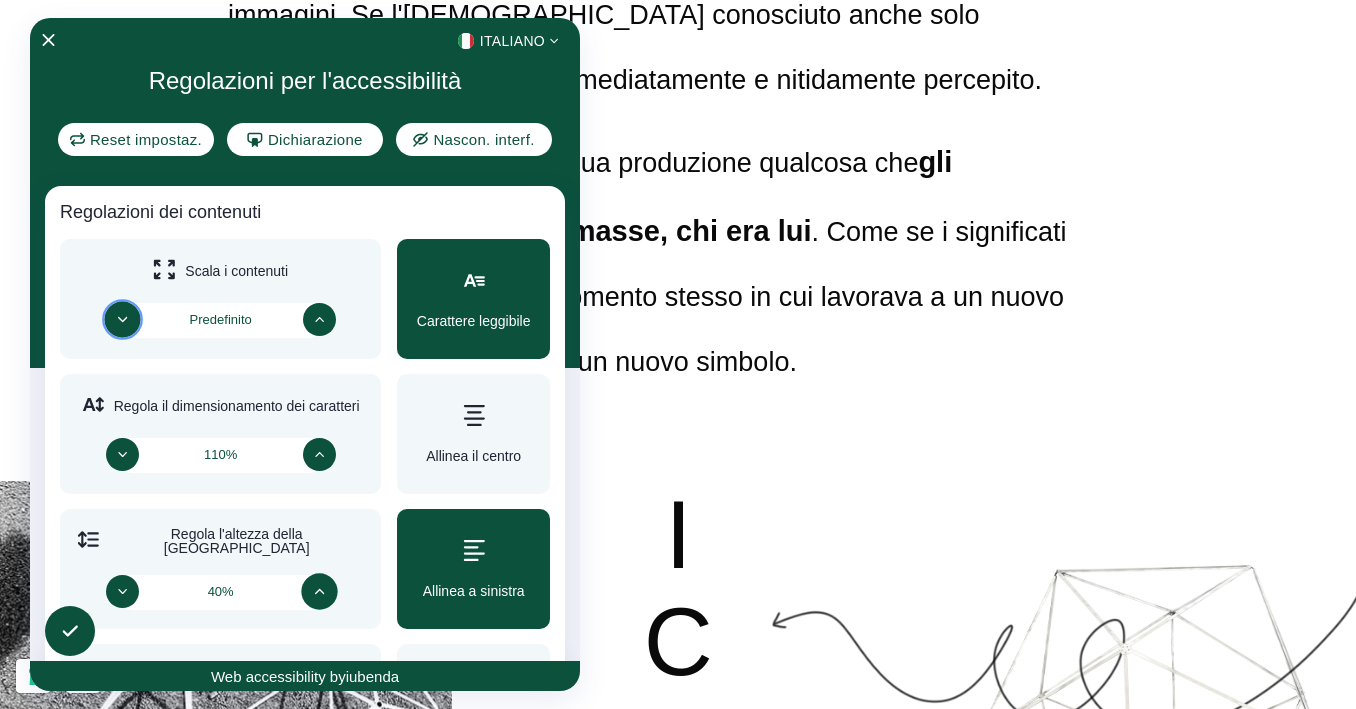 click at bounding box center (319, 591) 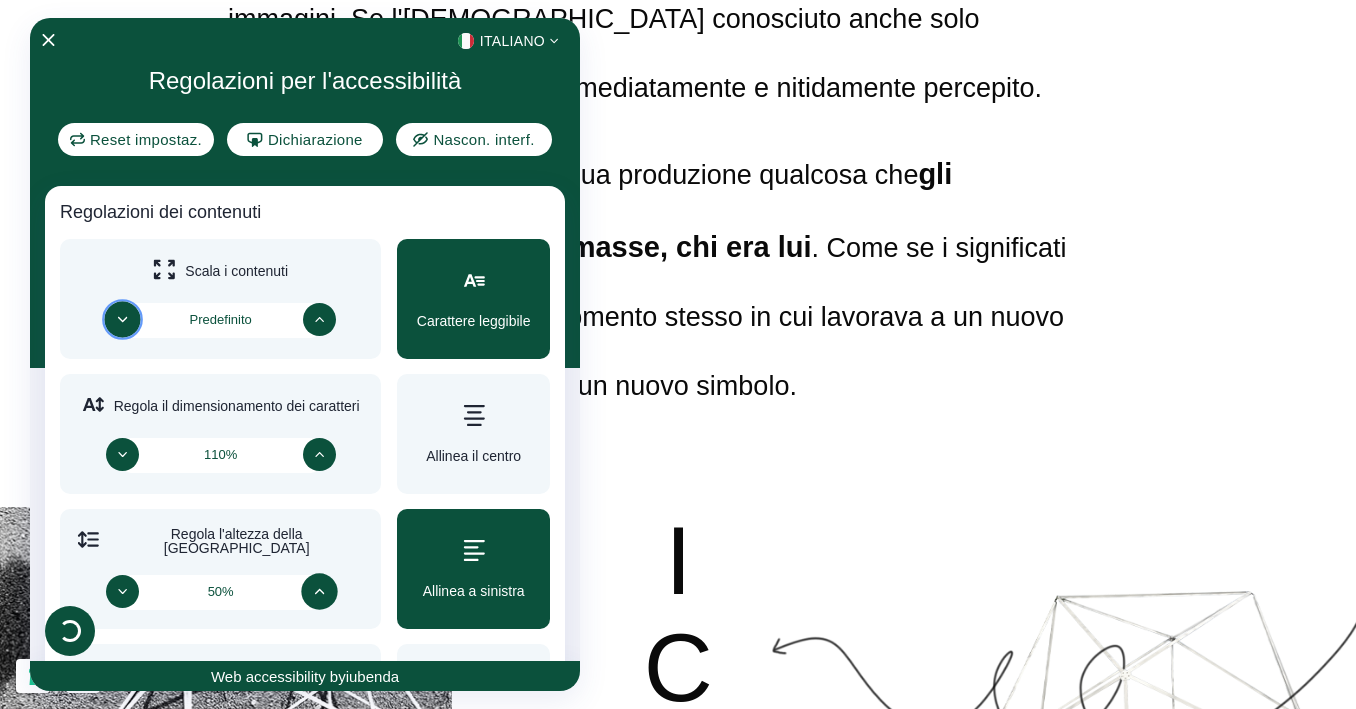 click at bounding box center [319, 591] 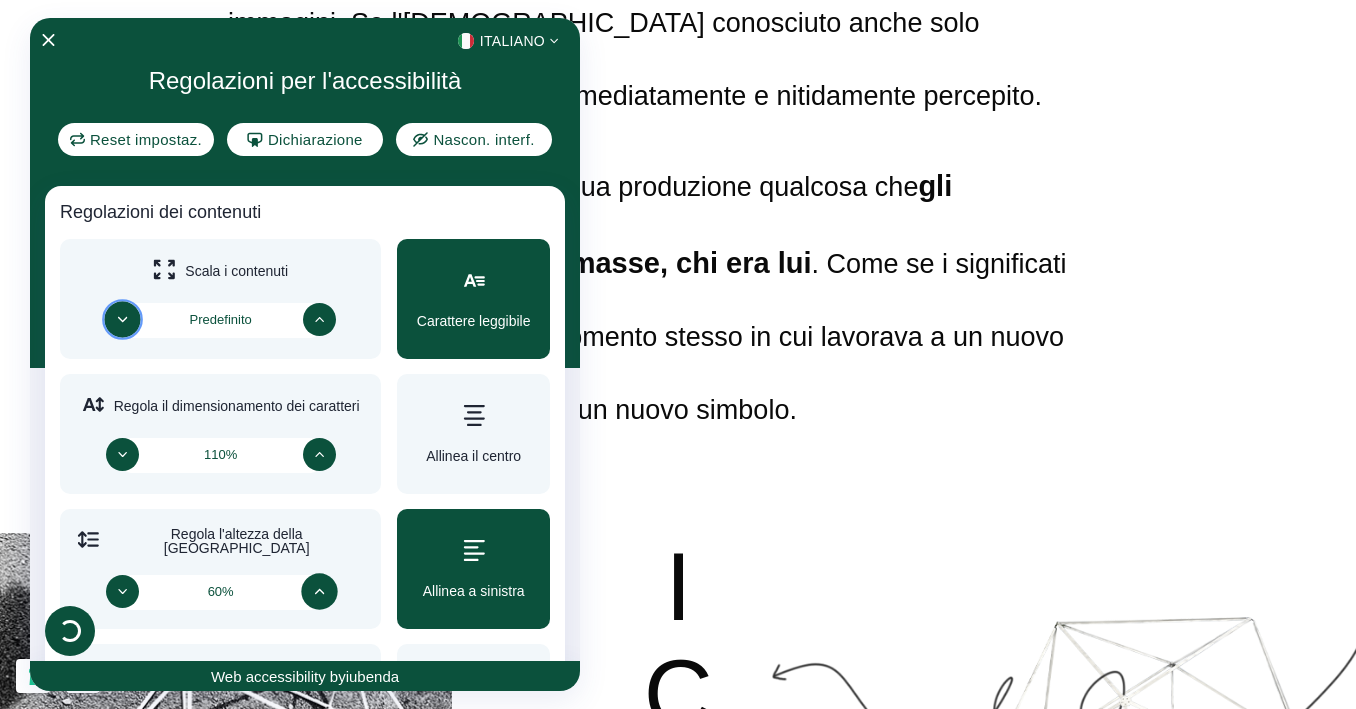 click on "<svg xmlns="[URL][DOMAIN_NAME]" xml:space="preserve" viewBox="0 0 50 33.5"><path fill="#1D9253" d="M0 0h16.646v33.5H0z"/><path fill="#FAFAFA" d="M16.646 0h16.708v33.5H16.646z"/><path fill="#CE2B37" d="M33.354 0H50v33.5H33.354z"/></svg> Italiano Regolazioni per l'accessibilità Reset impostaz. Dichiarazione Nascon. interf. Regolazioni dei contenuti Scala i contenuti Predefinito Carattere leggibile Regola il dimensionamento dei caratteri 110% Allinea il centro Regola l'altezza della riga 60% Allinea a sinistra Regola la spaziatura delle lettere Predefinito Allinea a destra Regolazioni del colore Contrasto scuro Contrasto chiaro Contrasto elevato Saturazione elevata Monocromatico Saturazione bassa Regolazioni dell'orientamento Disattiva i suoni Nascondi immagini Guida alla lettura Ferma le animazioni Maschera per la lettura Evidenzia il passaggio del mouse Evidenzia la messa a fuoco Grande cursore nero Grande cursore bianco Web accessibility by  iubenda" at bounding box center [305, 355] 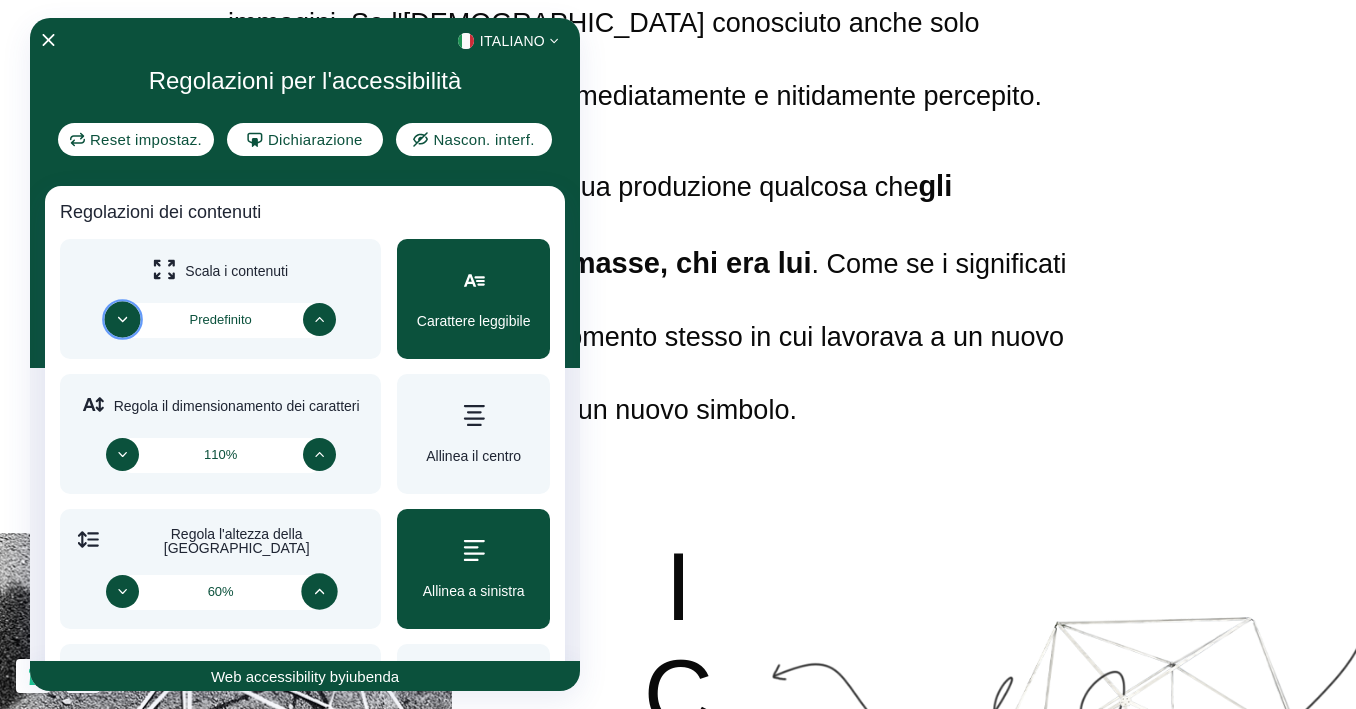 click at bounding box center [319, 591] 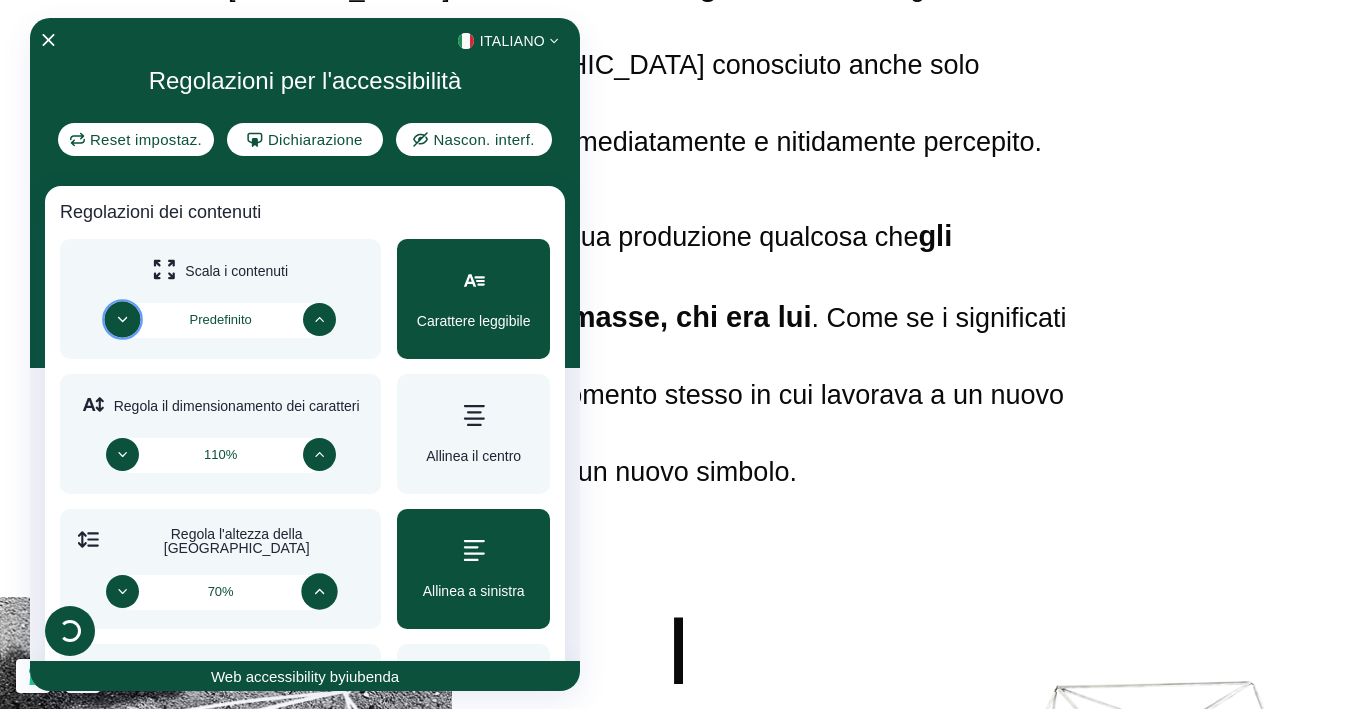 scroll, scrollTop: 1664, scrollLeft: 0, axis: vertical 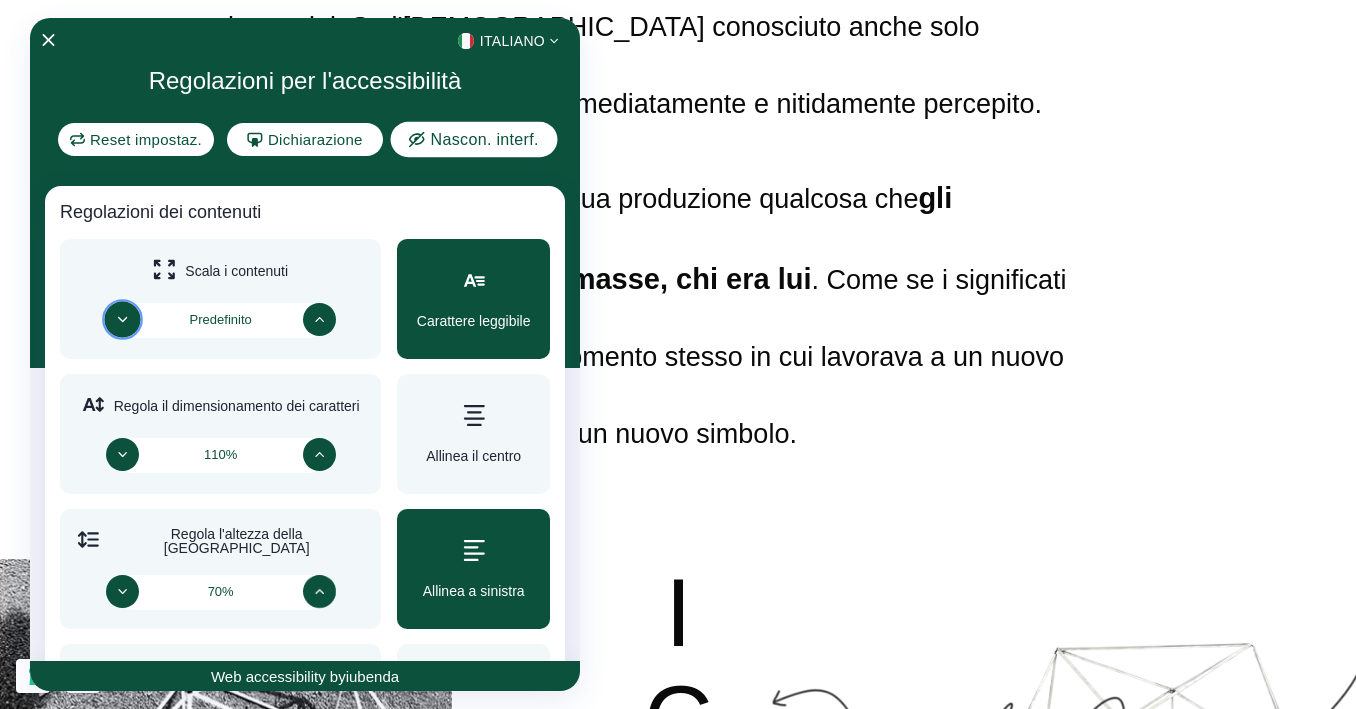 click on "Nascon. interf." at bounding box center (474, 139) 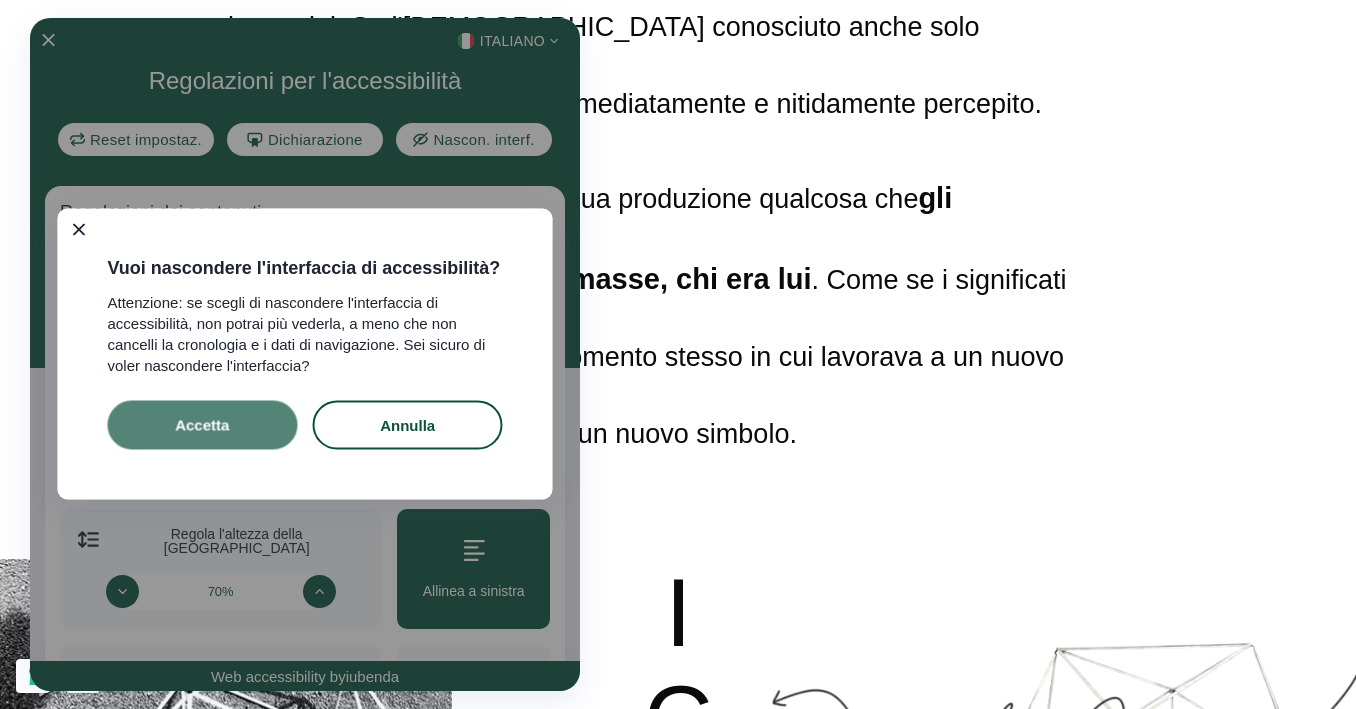 click on "Accetta" at bounding box center (203, 425) 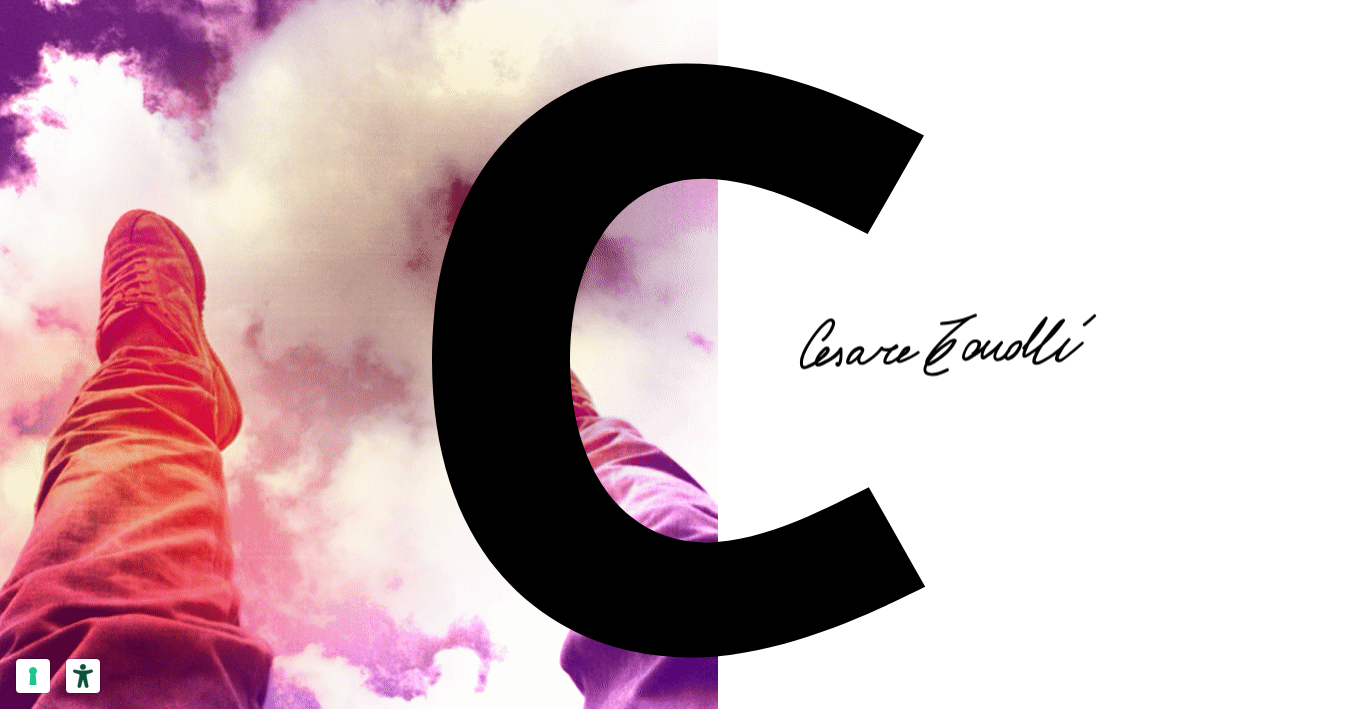 scroll, scrollTop: 1269, scrollLeft: 0, axis: vertical 